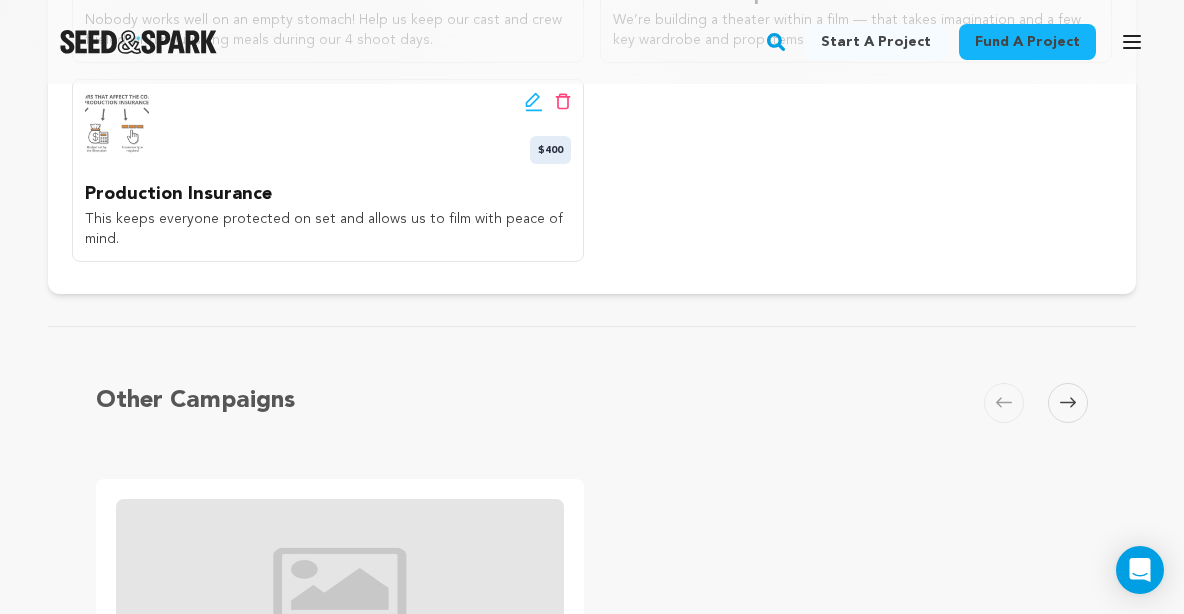 scroll, scrollTop: 1798, scrollLeft: 0, axis: vertical 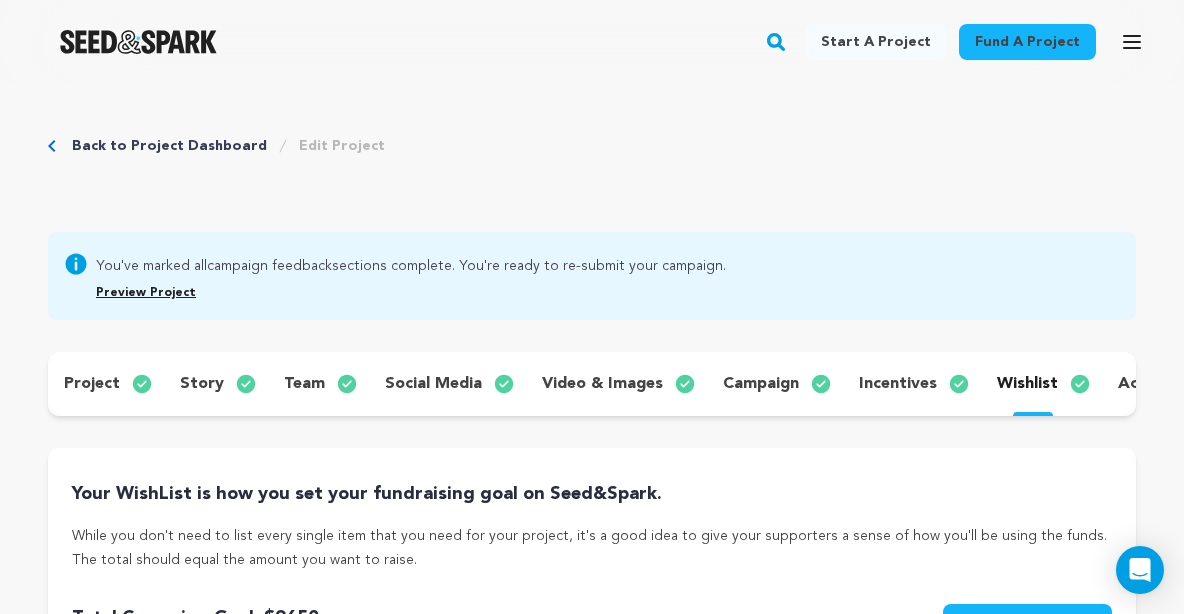 click on "story" at bounding box center [202, 384] 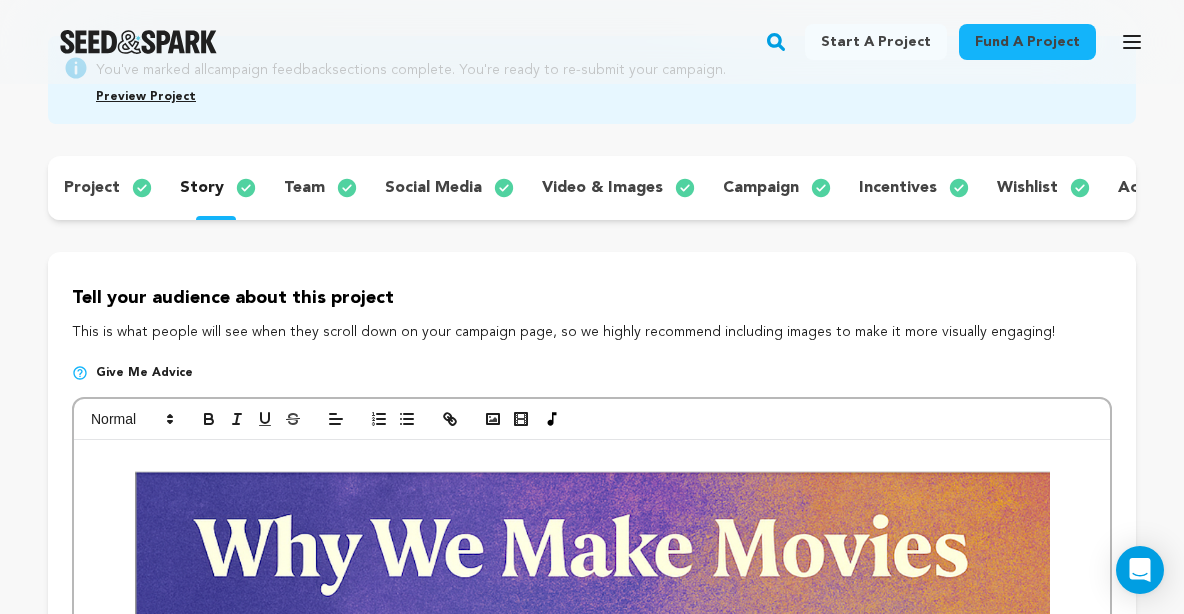 scroll, scrollTop: 191, scrollLeft: 0, axis: vertical 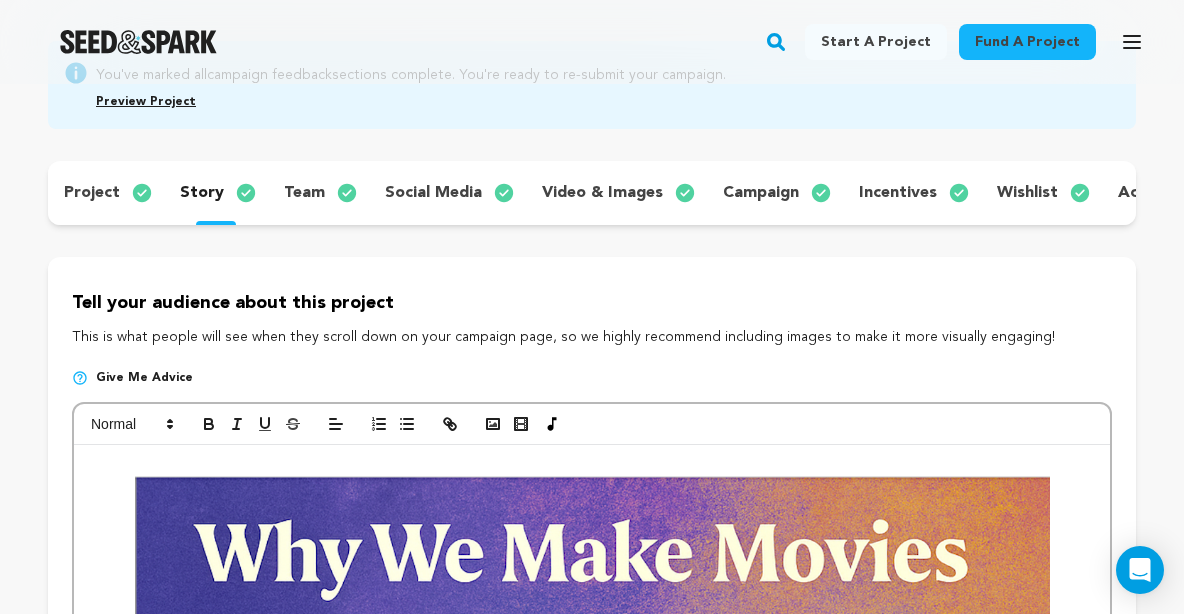 click on "video & images" at bounding box center [602, 193] 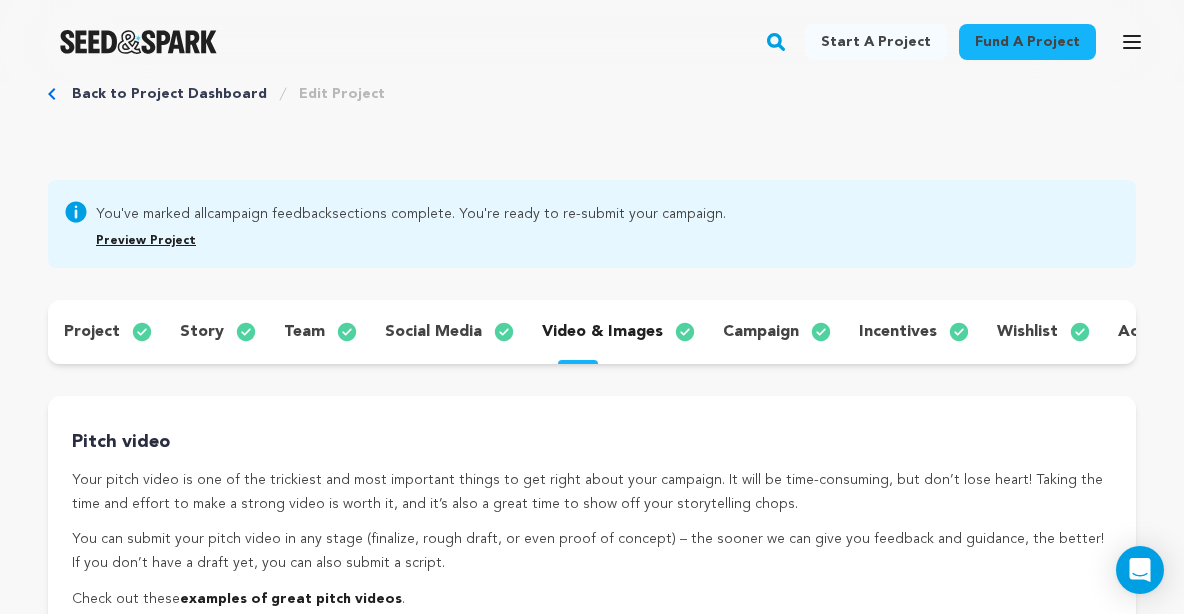 scroll, scrollTop: 0, scrollLeft: 0, axis: both 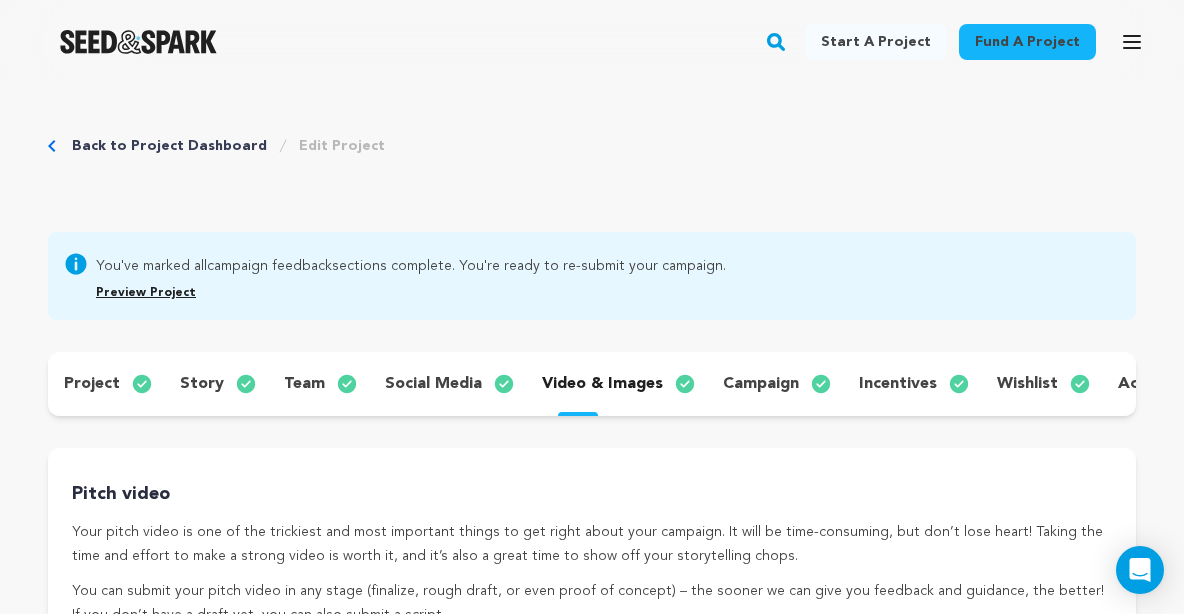 click on "story" at bounding box center [216, 384] 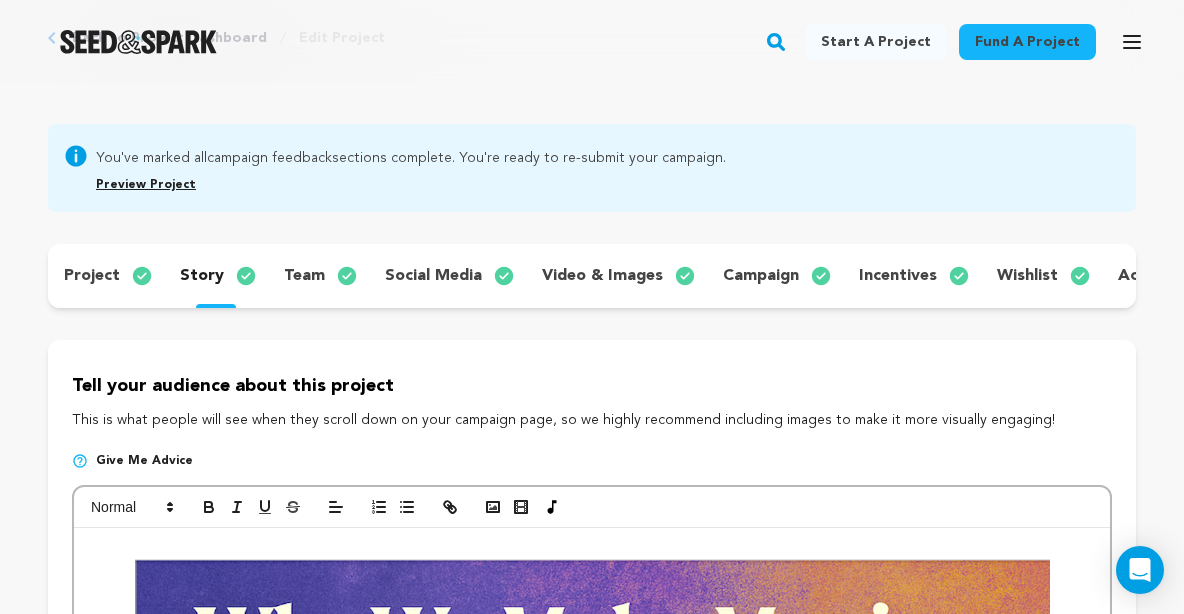 scroll, scrollTop: 0, scrollLeft: 0, axis: both 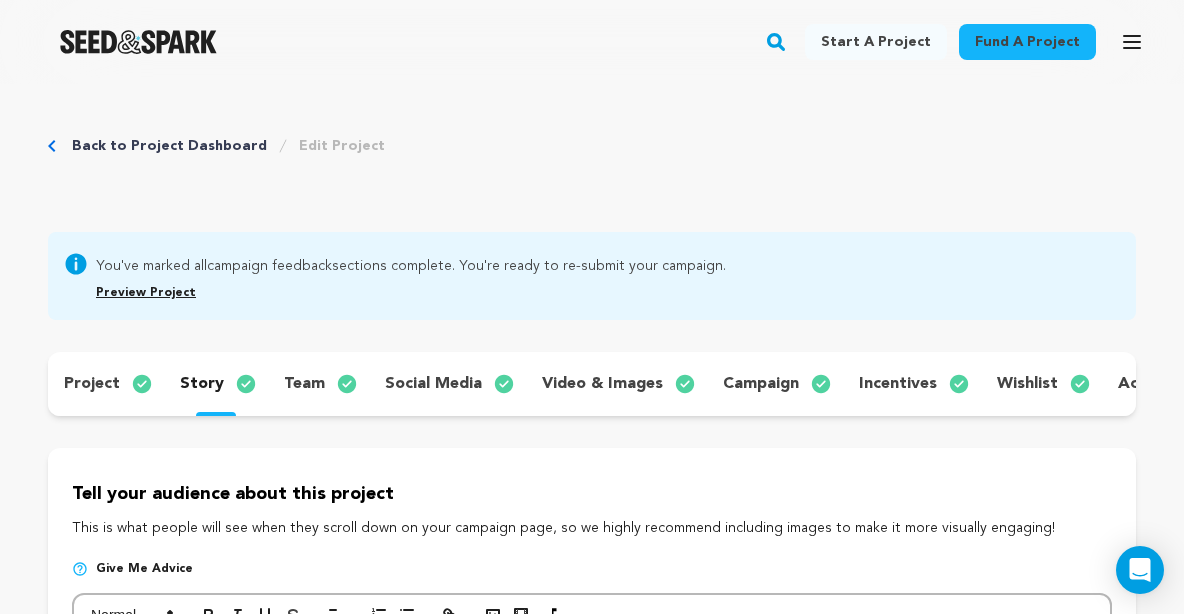 click on "video & images" at bounding box center [602, 384] 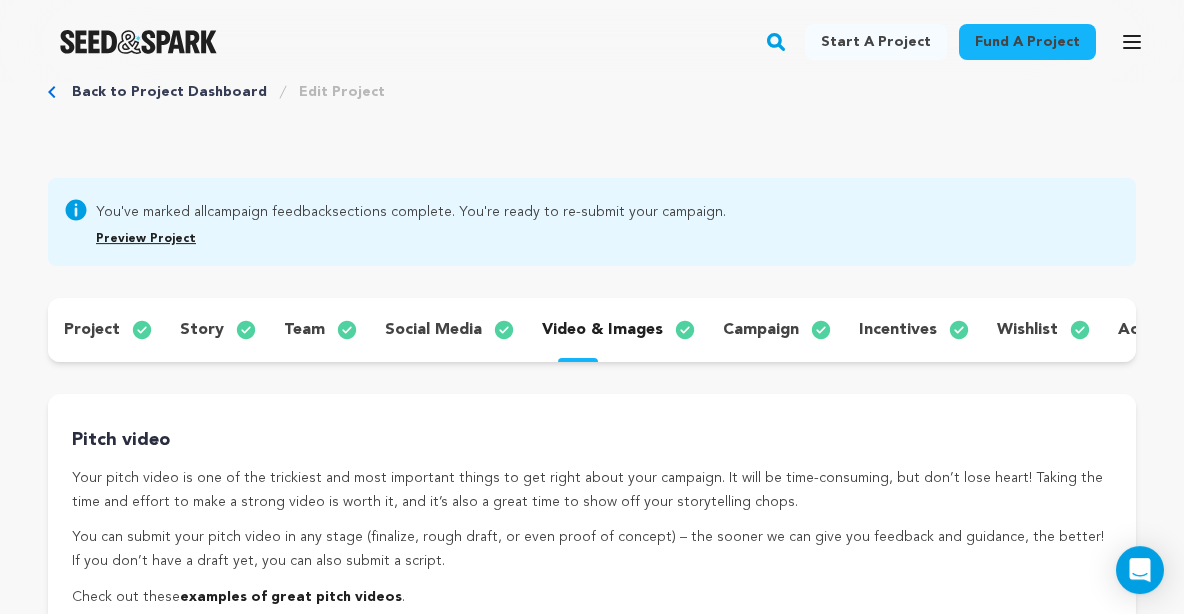 scroll, scrollTop: 57, scrollLeft: 0, axis: vertical 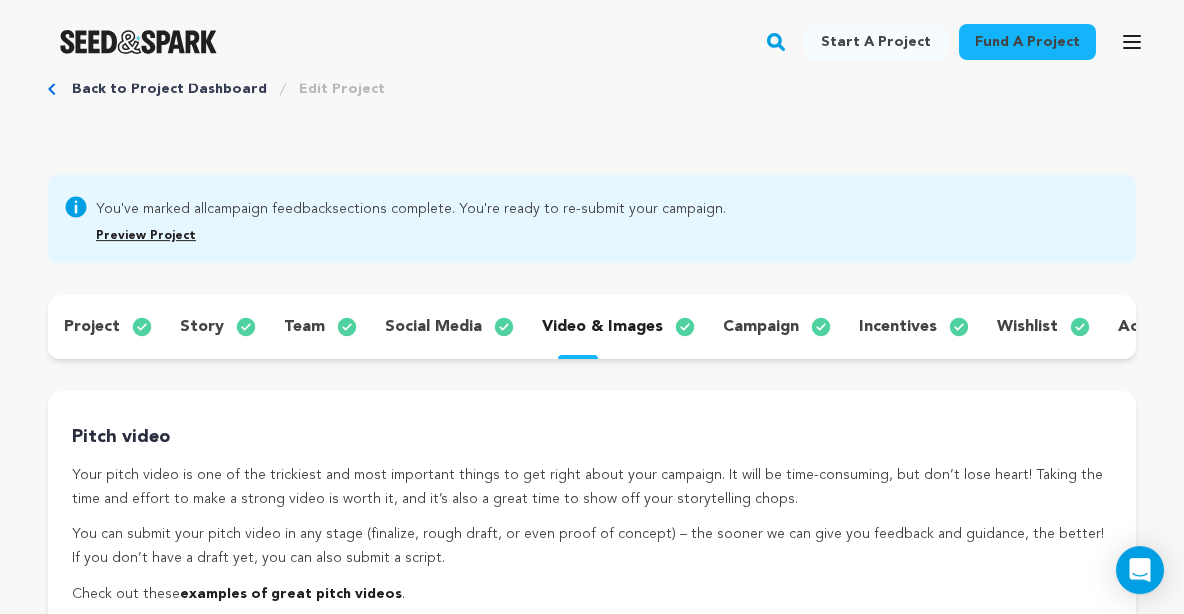 click on "project" at bounding box center [92, 327] 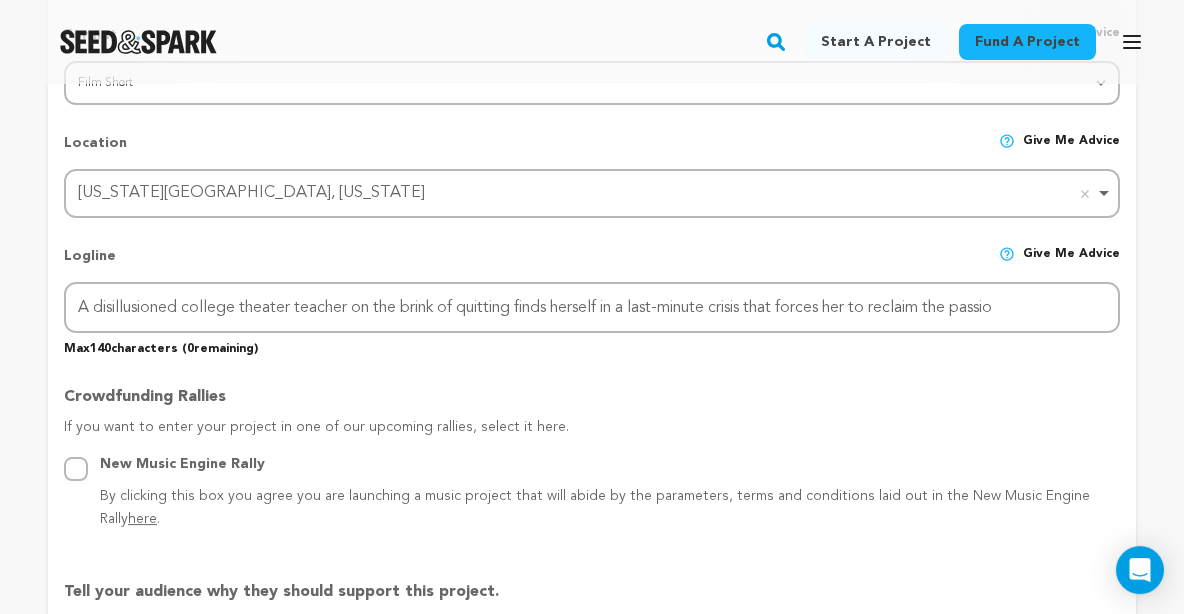 scroll, scrollTop: 987, scrollLeft: 0, axis: vertical 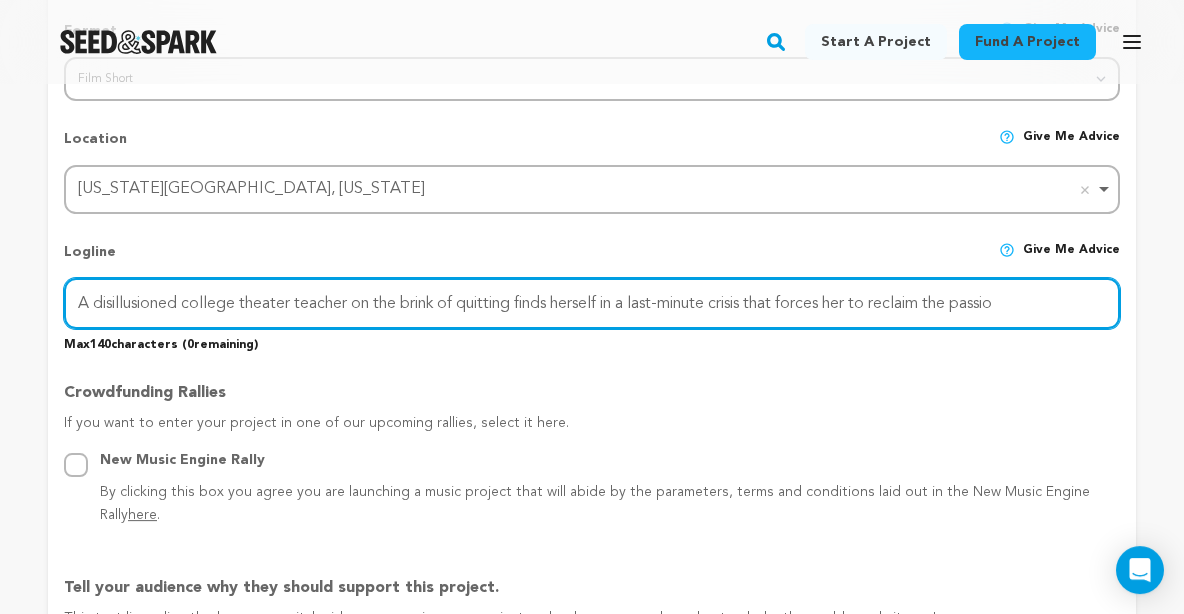 click on "A disillusioned college theater teacher on the brink of quitting finds herself in a last-minute crisis that forces her to reclaim the passio" at bounding box center (592, 303) 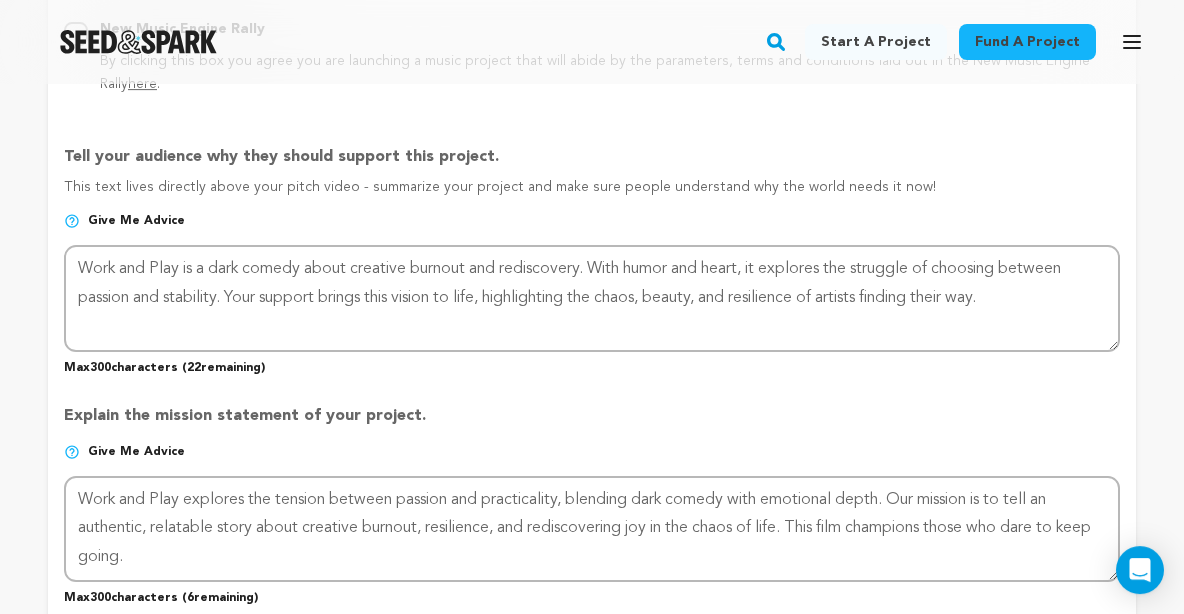scroll, scrollTop: 1454, scrollLeft: 0, axis: vertical 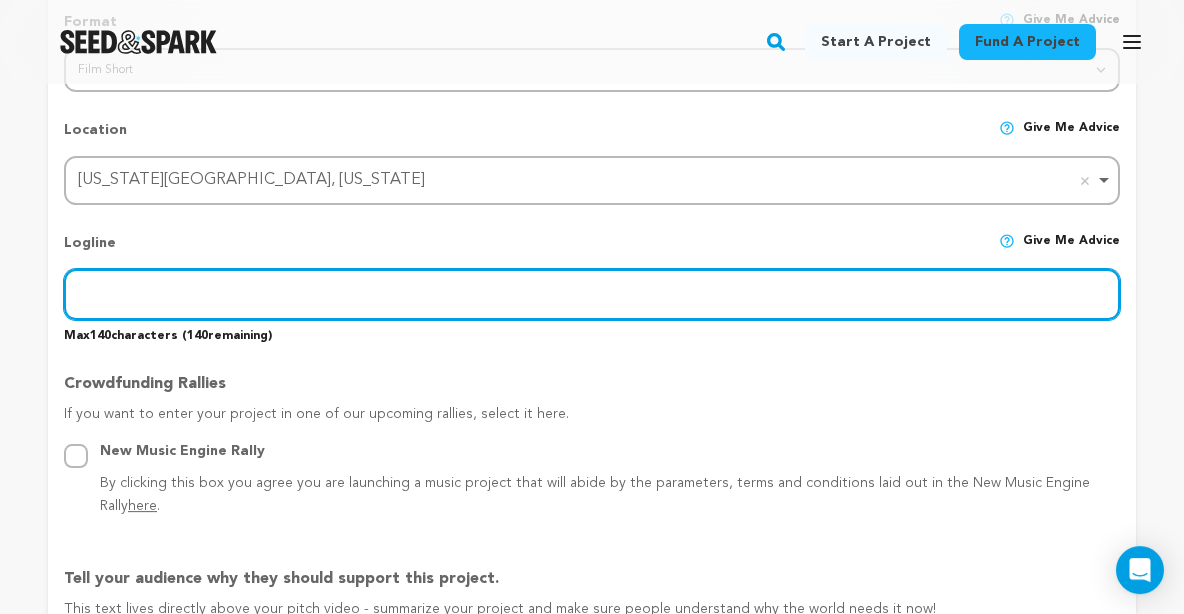 paste on "A burned-out college theater teacher rediscovers purpose during a chaotic rehearsal process in this dark comedy about creativity, connection" 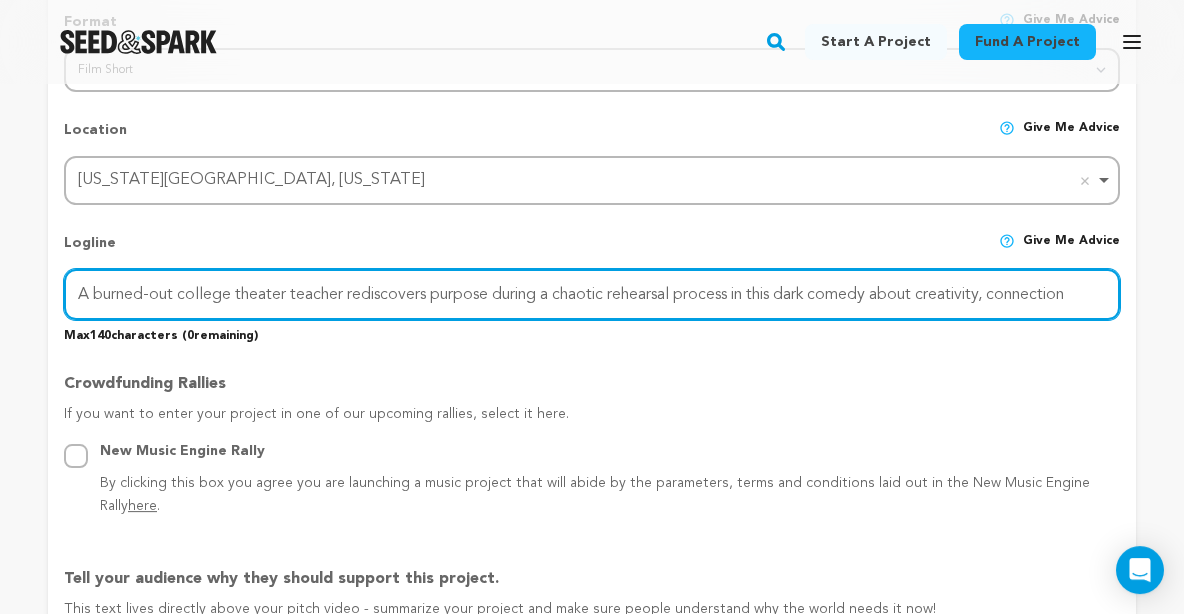 type on "A burned-out college theater teacher rediscovers purpose during a chaotic rehearsal process in this dark comedy about creativity, connection" 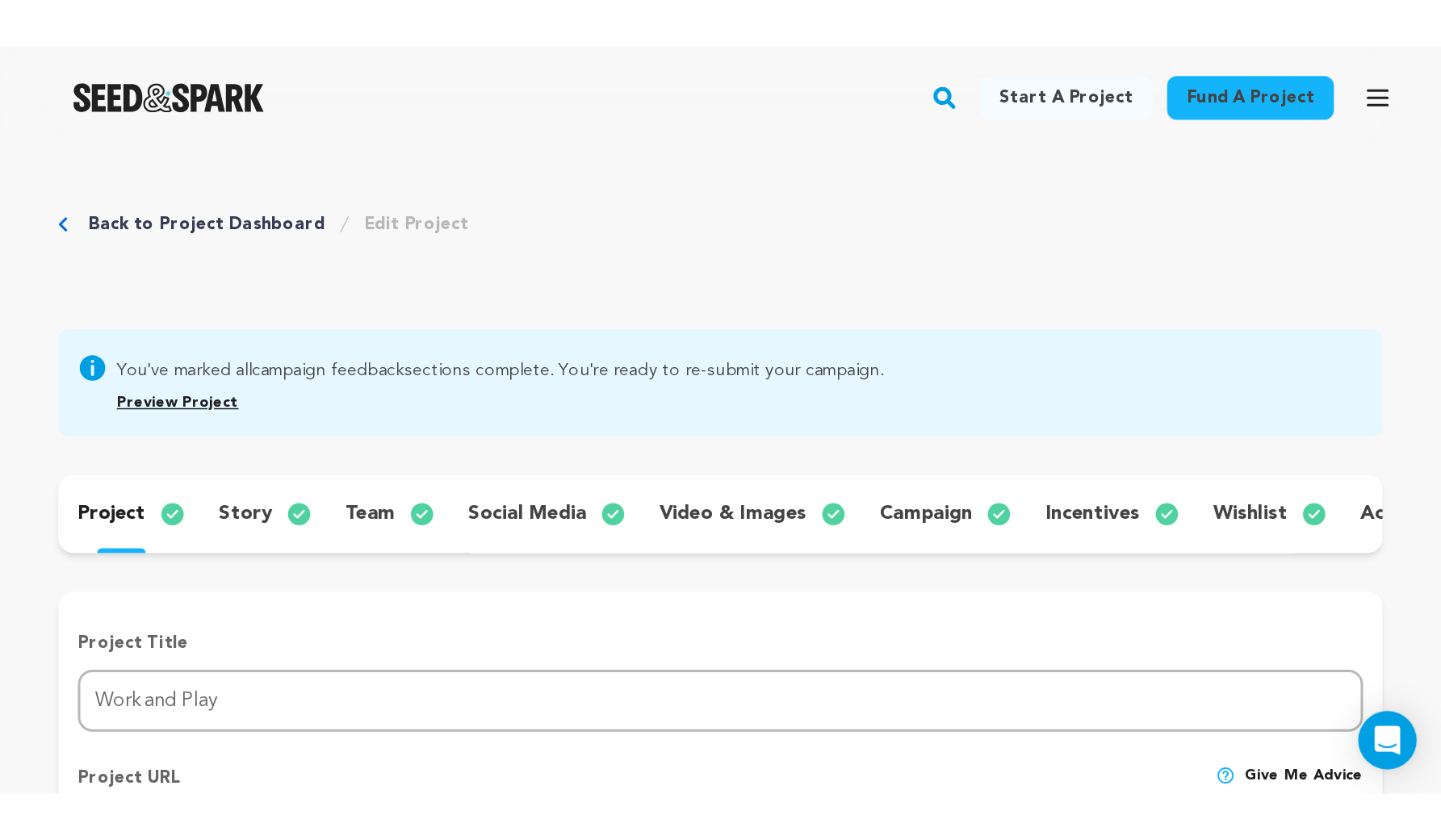 scroll, scrollTop: 8, scrollLeft: 0, axis: vertical 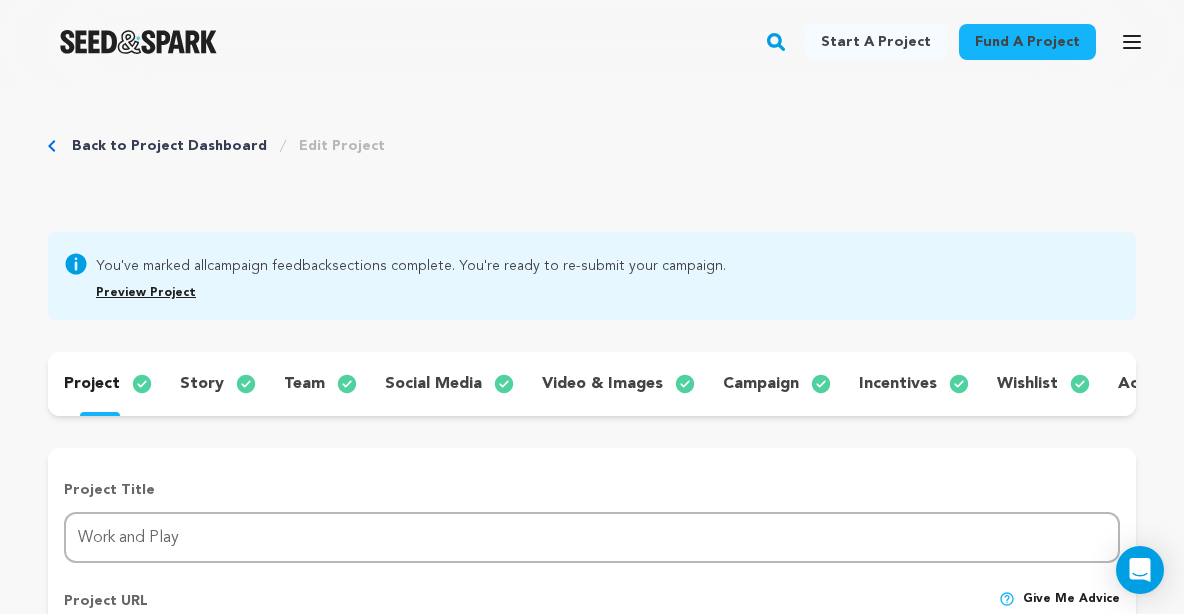 click on "story" at bounding box center [202, 384] 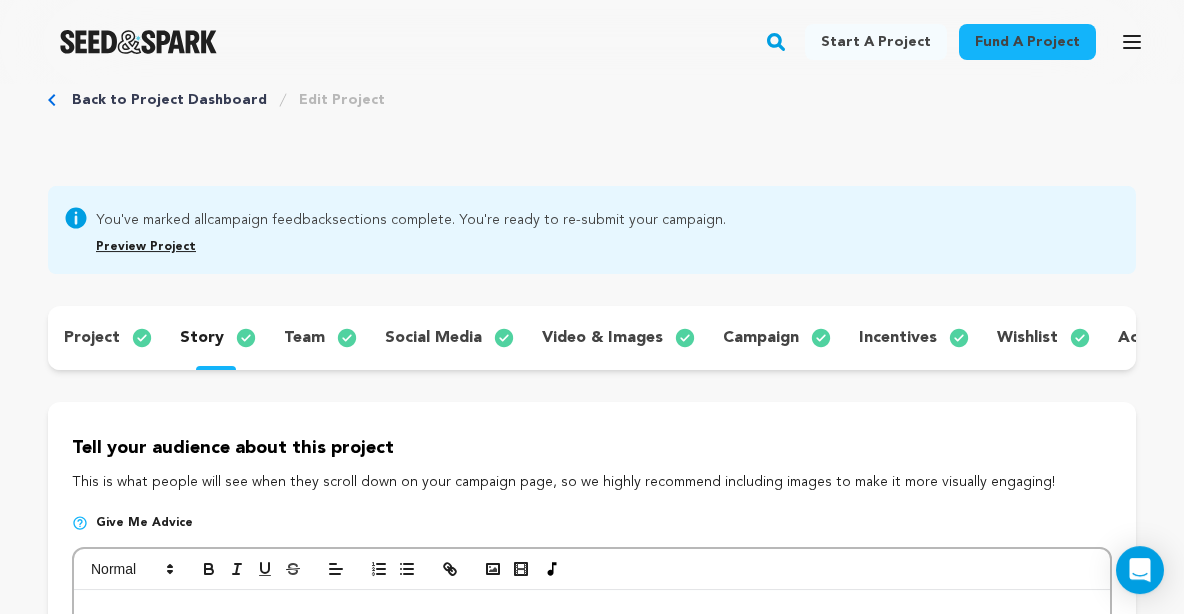 scroll, scrollTop: 48, scrollLeft: 0, axis: vertical 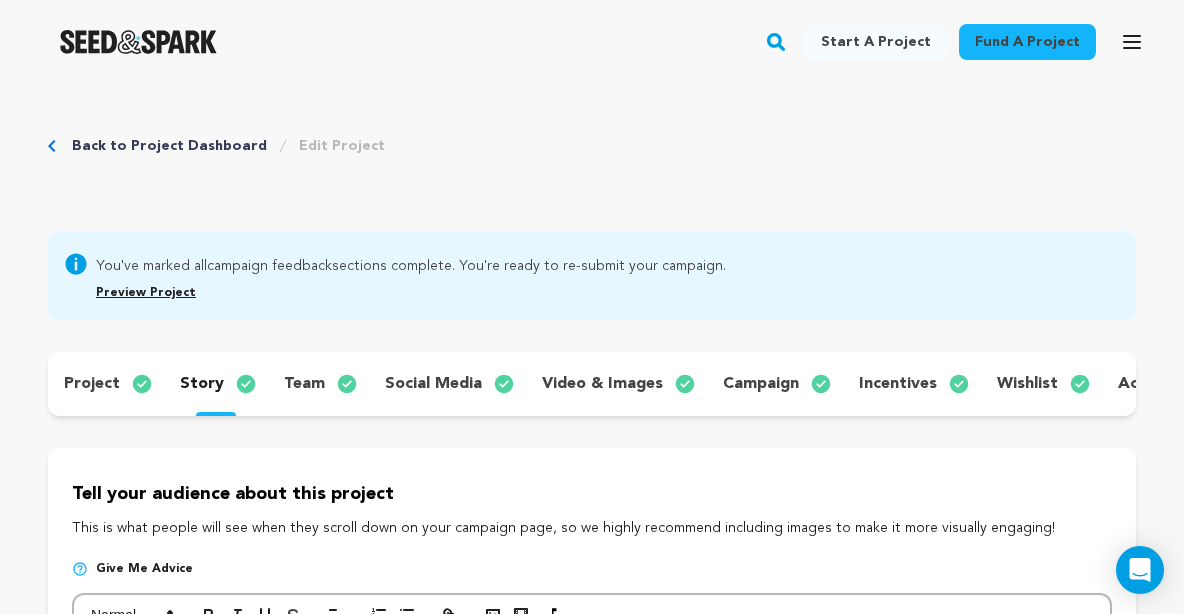 click on "Back to Project Dashboard" at bounding box center (169, 146) 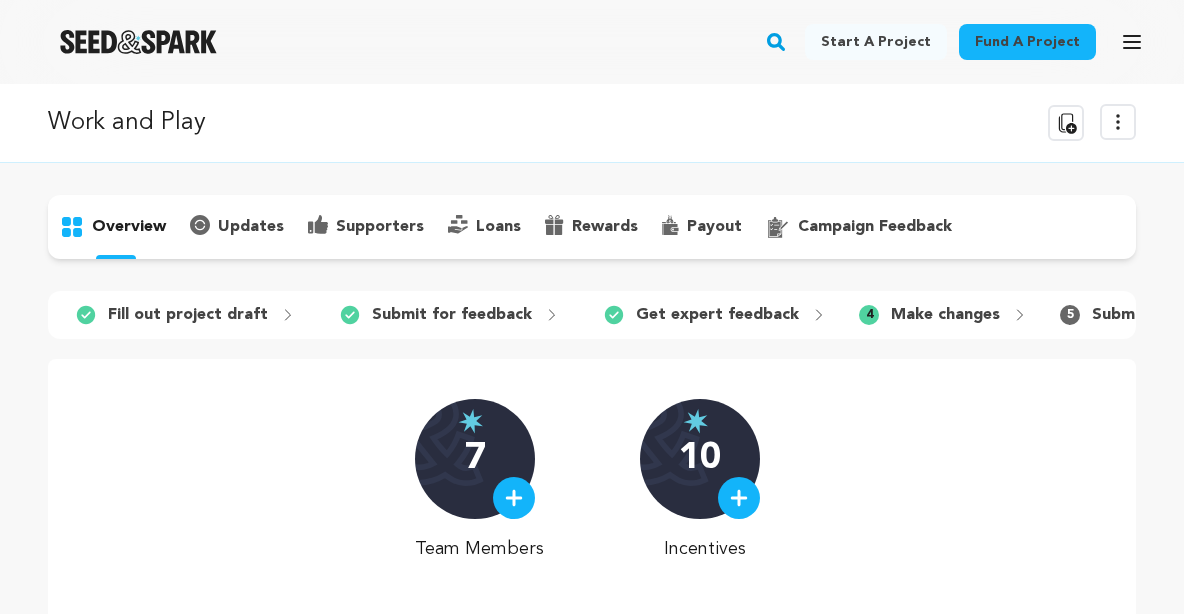 scroll, scrollTop: 0, scrollLeft: 0, axis: both 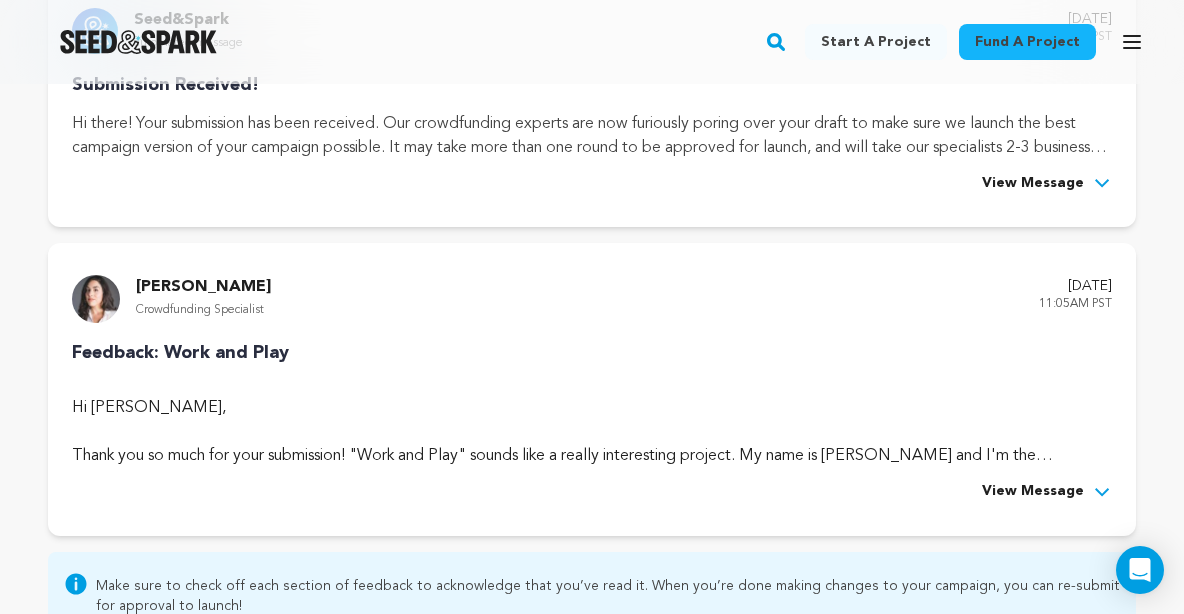 click on "View Message" at bounding box center (1033, 492) 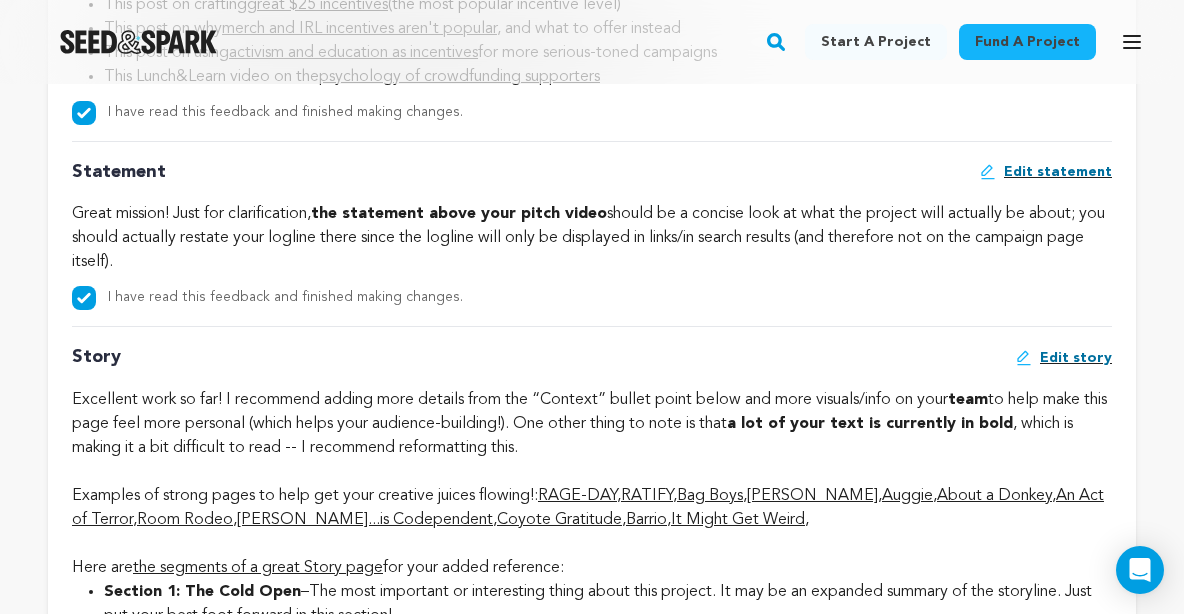 scroll, scrollTop: 2921, scrollLeft: 0, axis: vertical 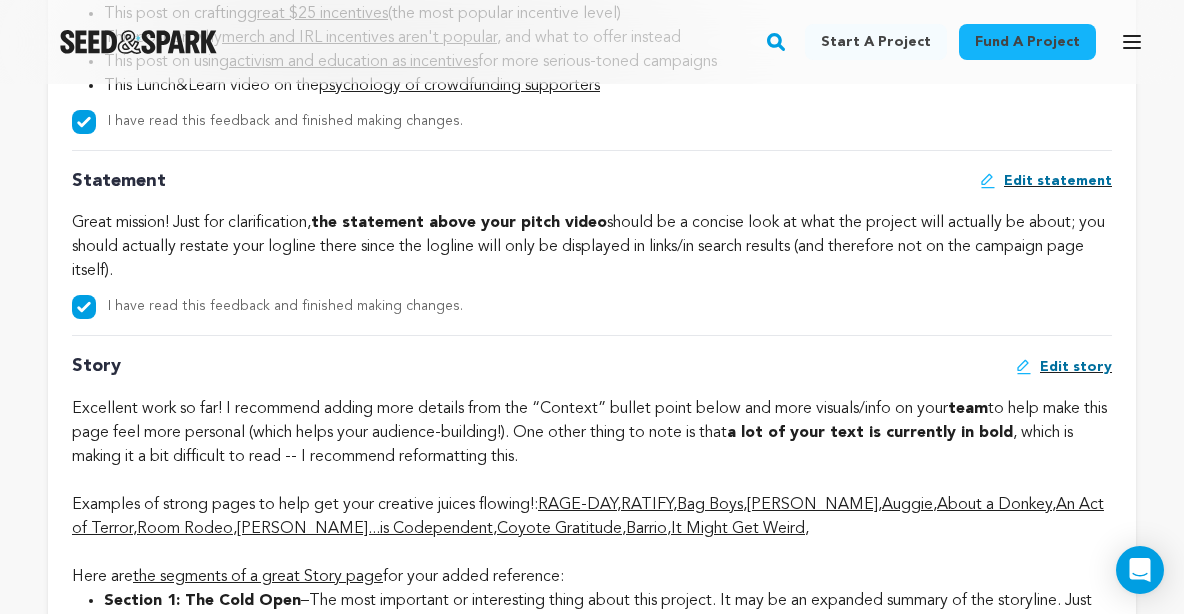 click on "Edit statement" at bounding box center (1058, 181) 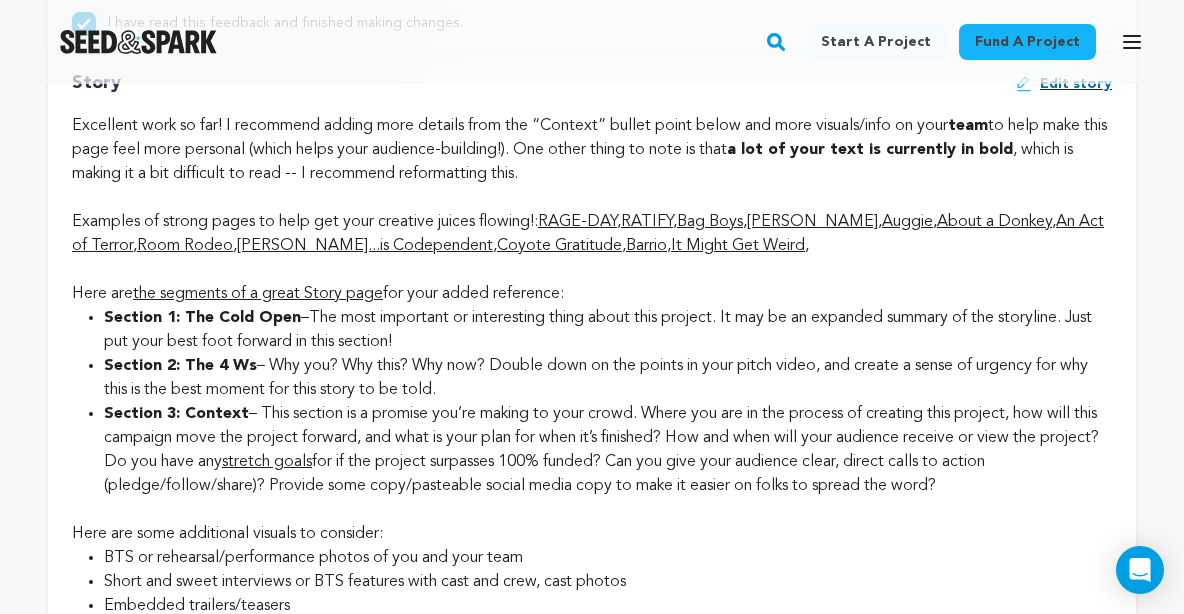 scroll, scrollTop: 3196, scrollLeft: 0, axis: vertical 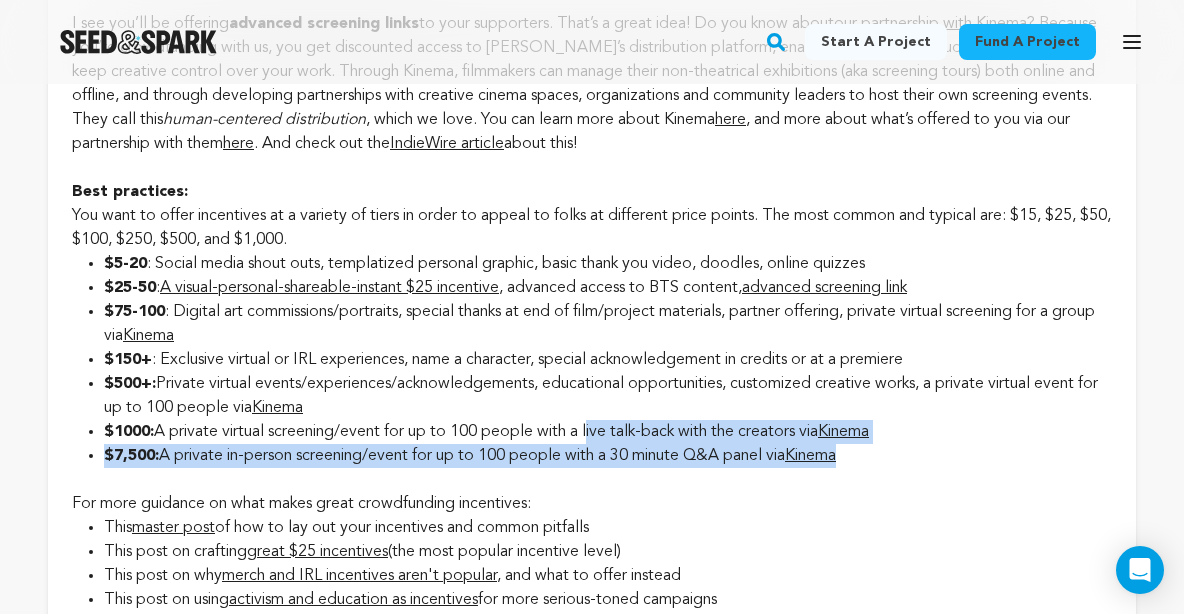 drag, startPoint x: 865, startPoint y: 478, endPoint x: 598, endPoint y: 449, distance: 268.57028 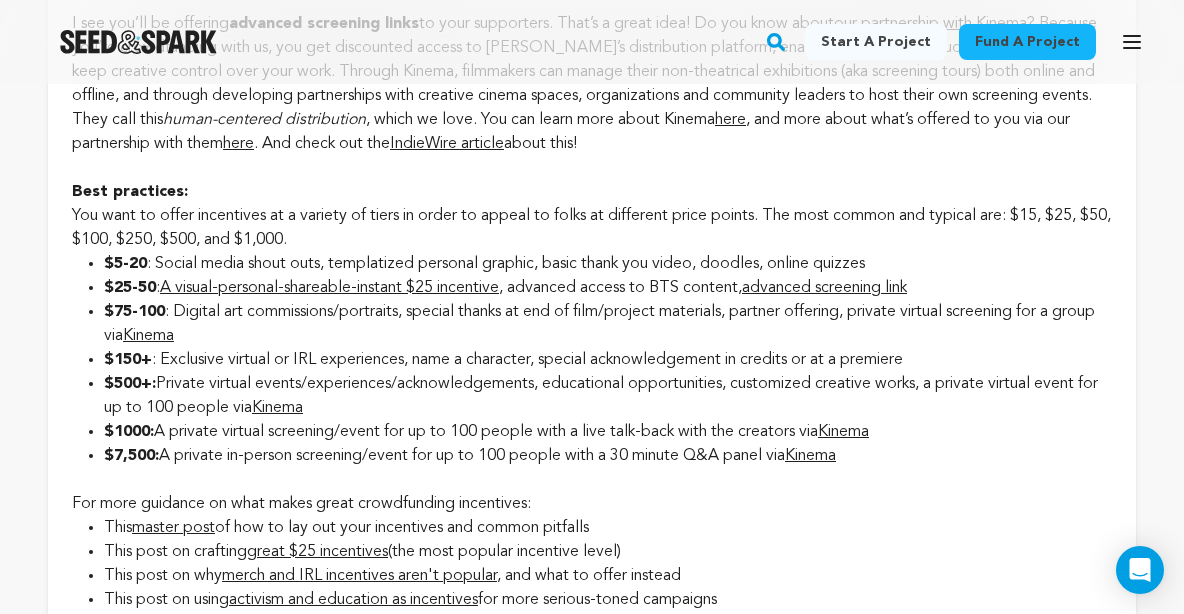 click on "$500+:  Private virtual events/experiences/acknowledgements, educational opportunities, customized creative works, a private virtual event for up to 100 people via  Kinema" at bounding box center (608, 396) 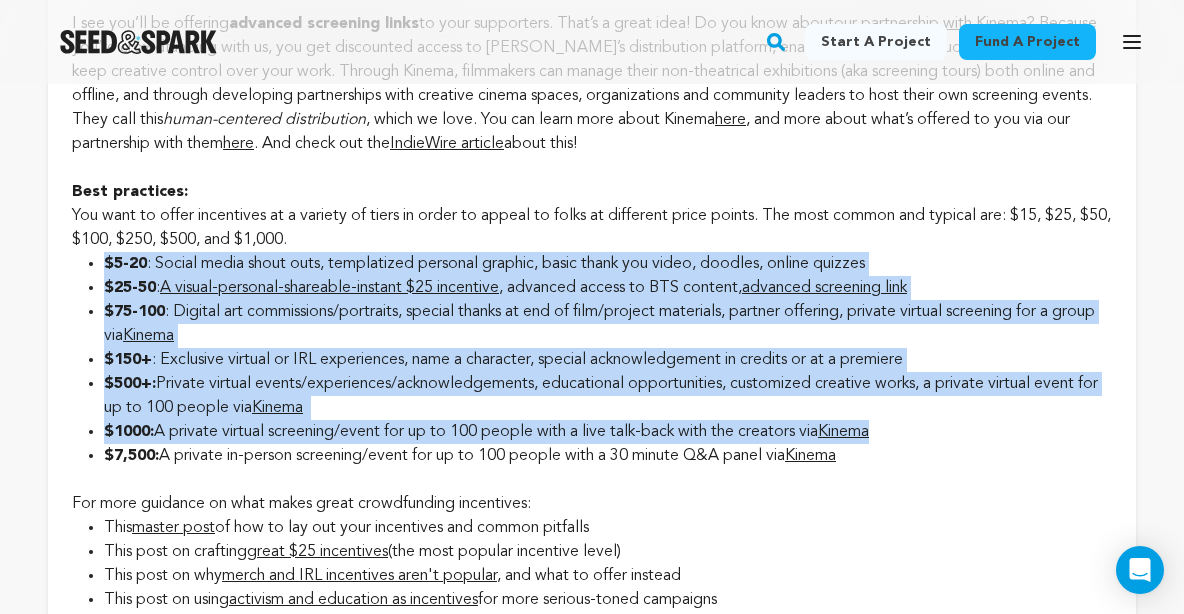 drag, startPoint x: 899, startPoint y: 445, endPoint x: 88, endPoint y: 278, distance: 828.0157 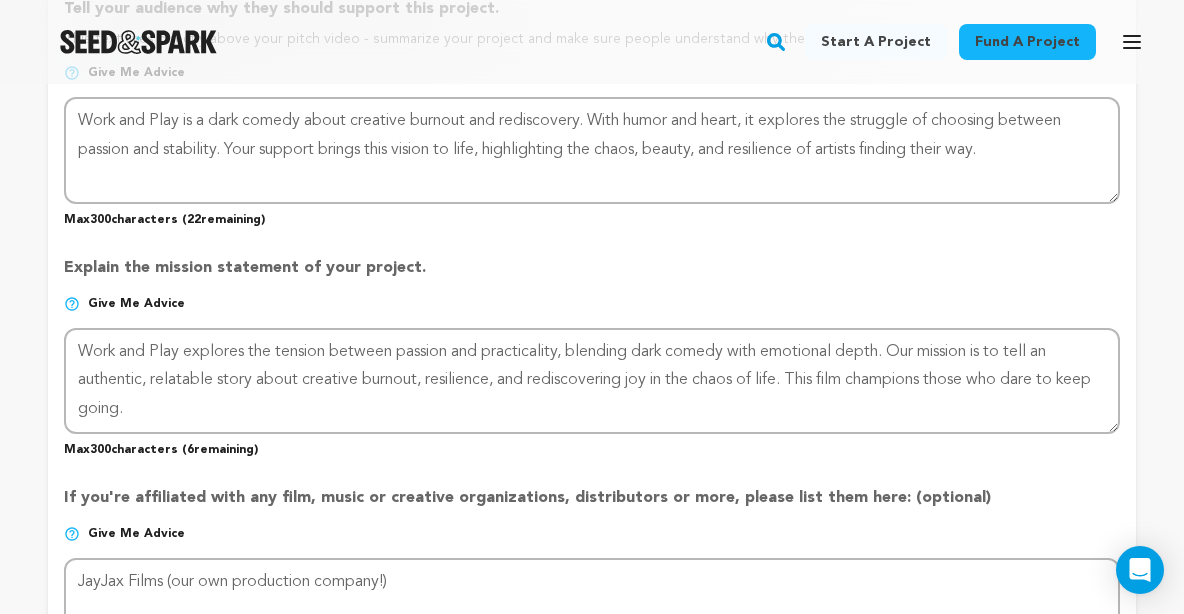 scroll, scrollTop: 1565, scrollLeft: 0, axis: vertical 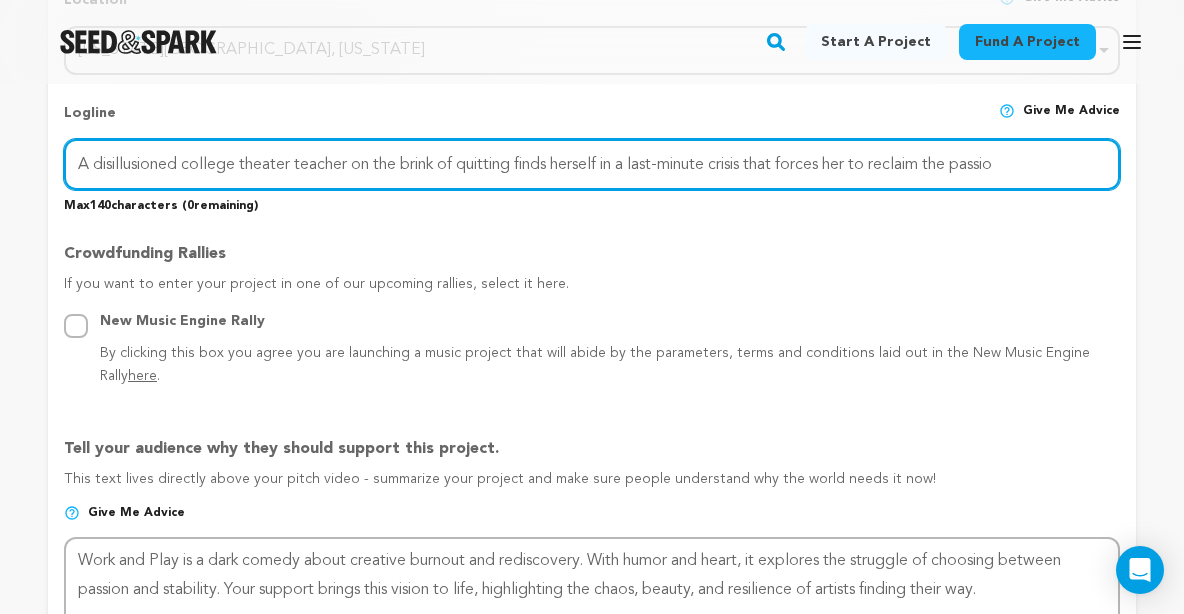 drag, startPoint x: 481, startPoint y: 172, endPoint x: 473, endPoint y: 182, distance: 12.806249 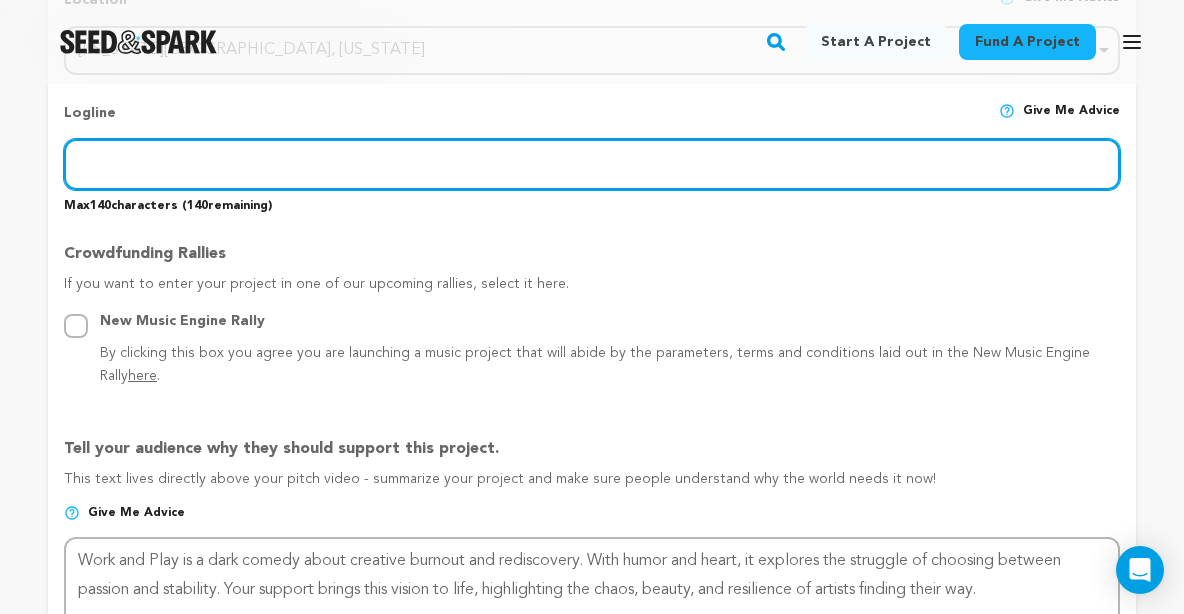 paste on "A burned-out theater teacher finds purpose again during a chaotic student play. A dark comedy about failing forward." 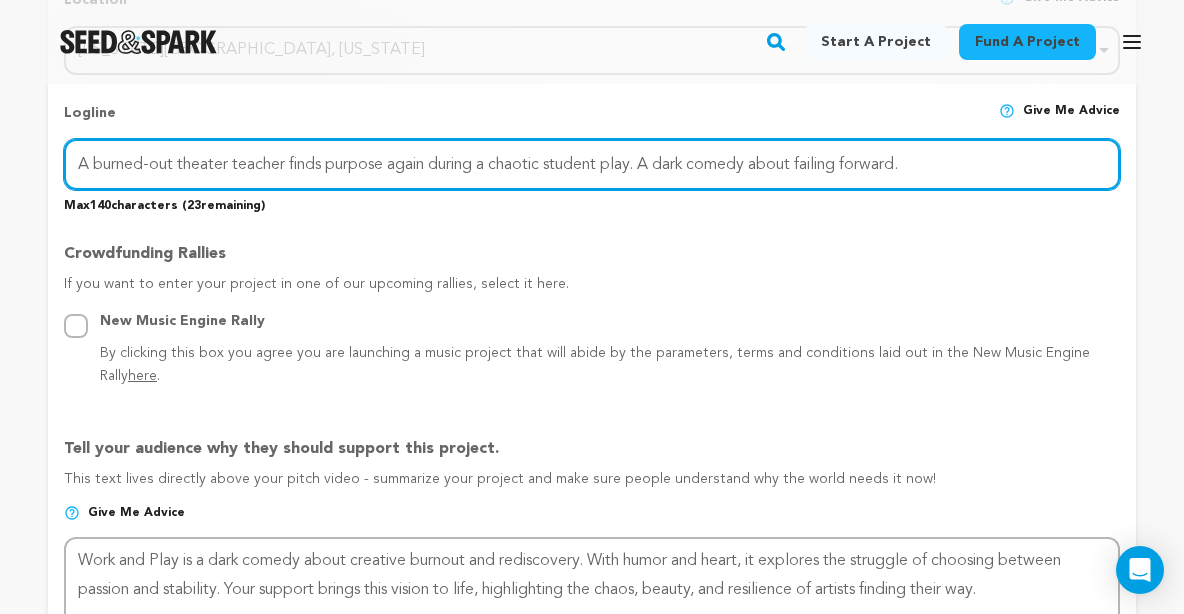 type on "A burned-out theater teacher finds purpose again during a chaotic student play. A dark comedy about failing forward." 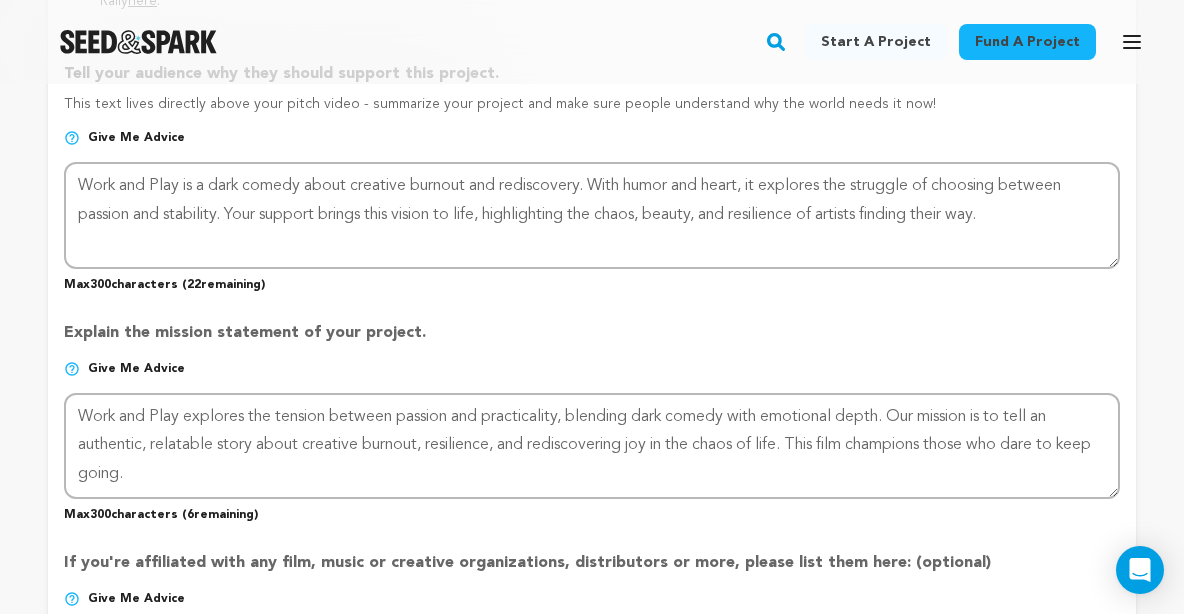 scroll, scrollTop: 1503, scrollLeft: 0, axis: vertical 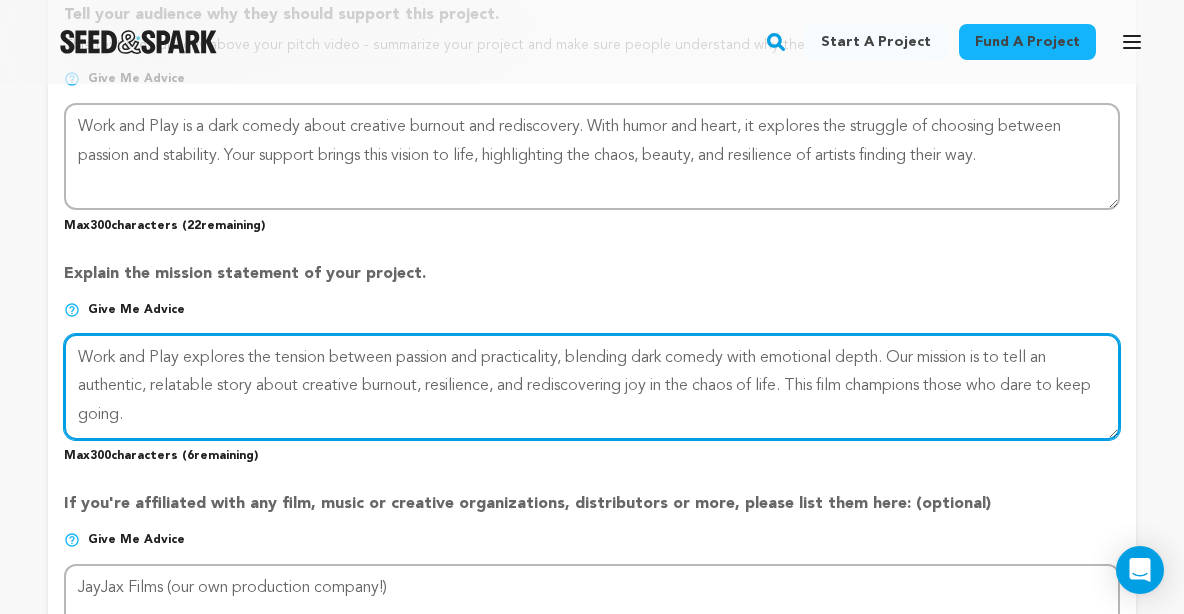 drag, startPoint x: 162, startPoint y: 426, endPoint x: 86, endPoint y: 349, distance: 108.18965 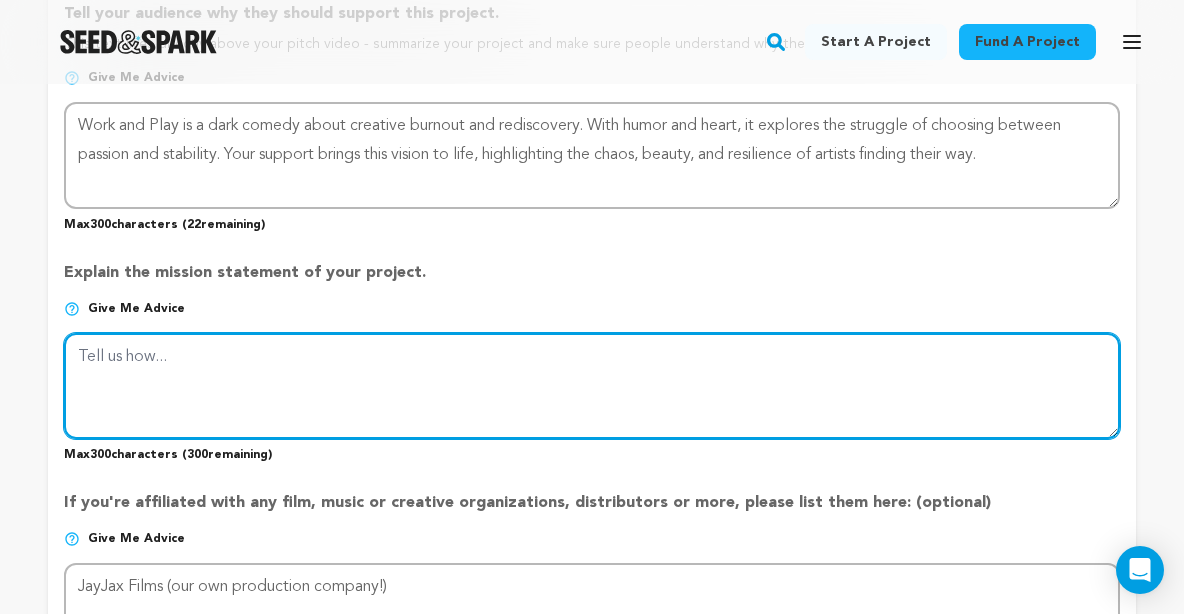 scroll, scrollTop: 1564, scrollLeft: 0, axis: vertical 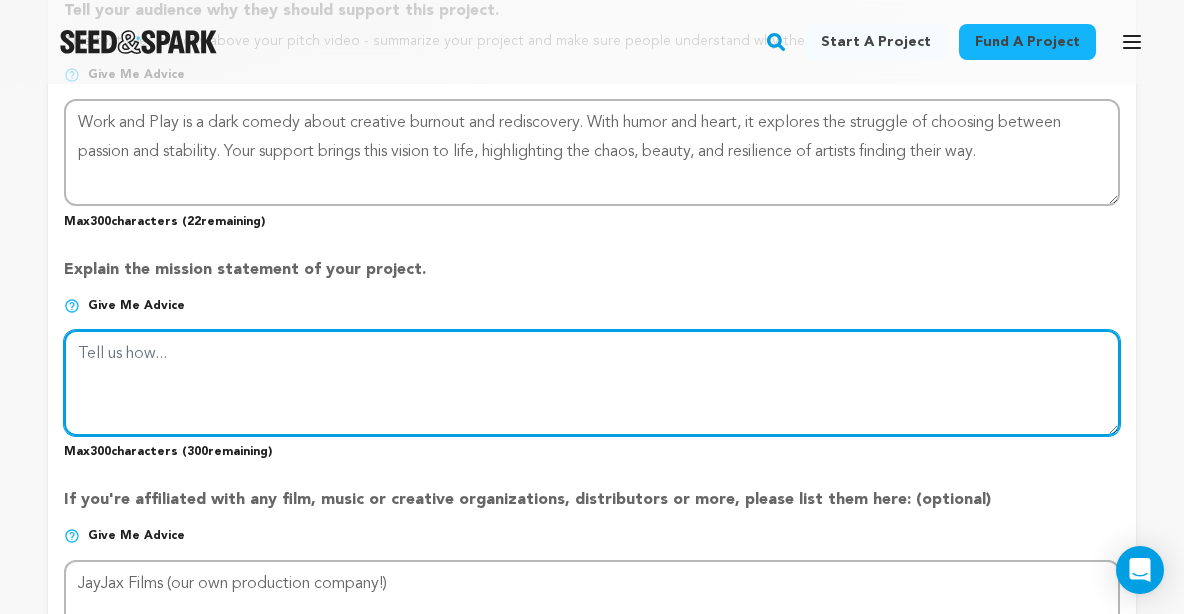 paste on "A burned-out college theater teacher rediscovers purpose during a chaotic rehearsal in this dark comedy about creativity and connection. Work and Play is a story about rediscovering what we love when we’re ready to give up." 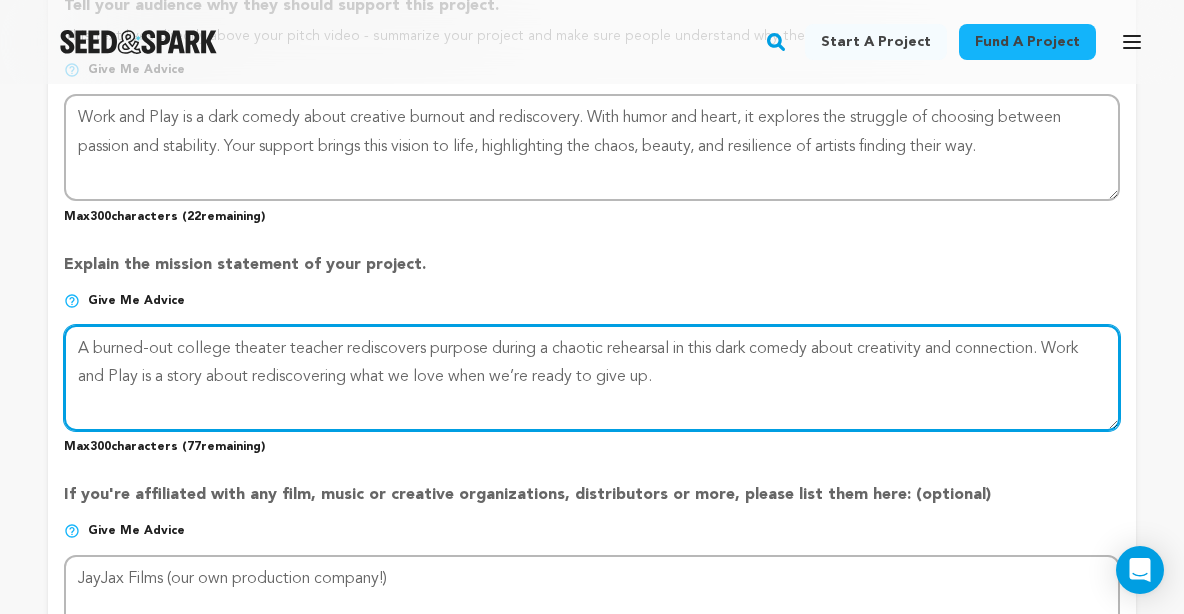 scroll, scrollTop: 1570, scrollLeft: 0, axis: vertical 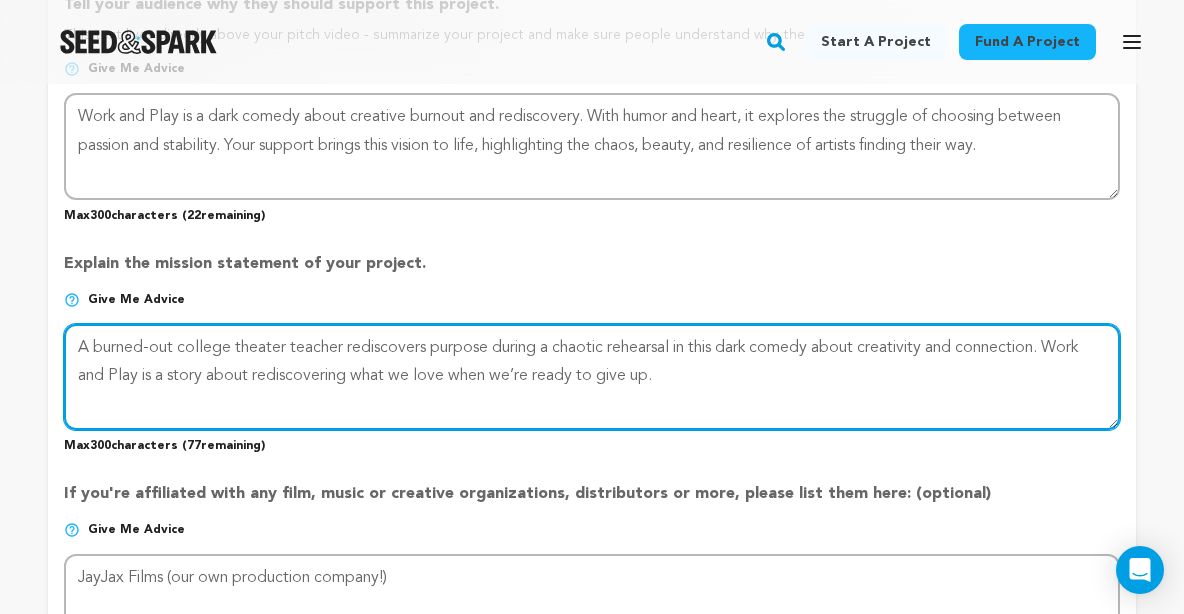 type on "A burned-out college theater teacher rediscovers purpose during a chaotic rehearsal in this dark comedy about creativity and connection. Work and Play is a story about rediscovering what we love when we’re ready to give up." 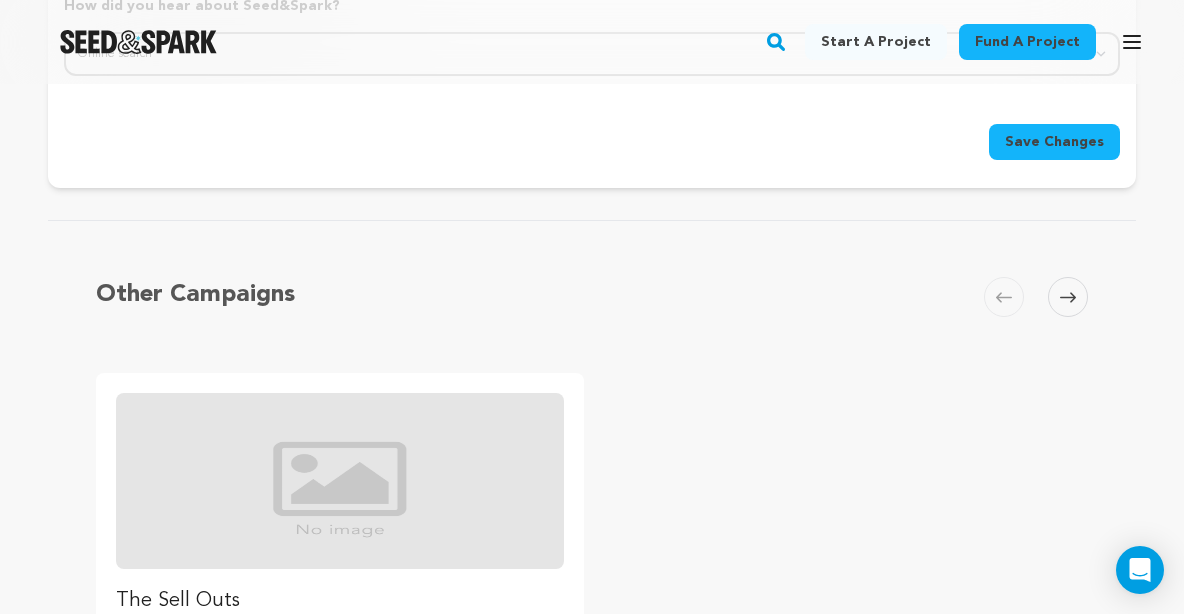 scroll, scrollTop: 2564, scrollLeft: 0, axis: vertical 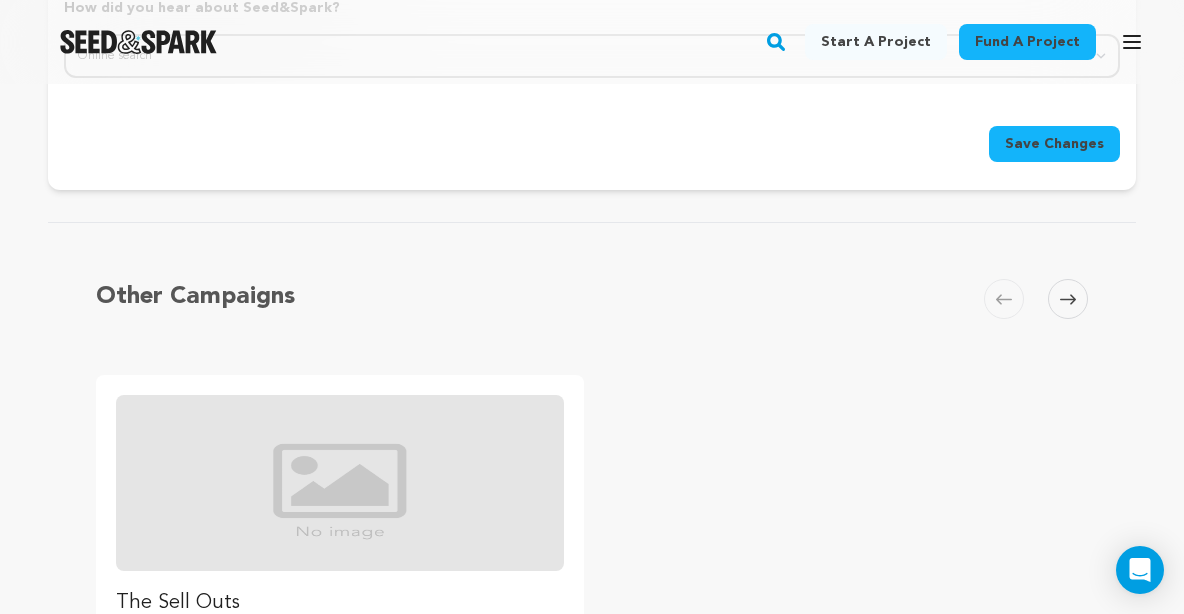 click on "Save Changes" at bounding box center (1054, 144) 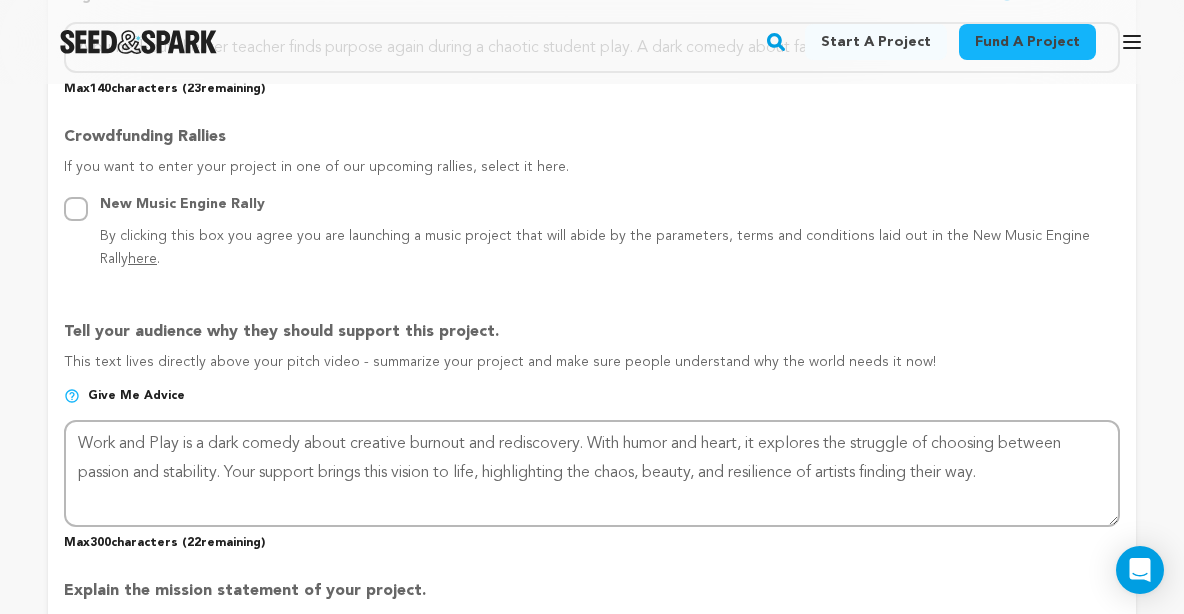 scroll, scrollTop: 1245, scrollLeft: 0, axis: vertical 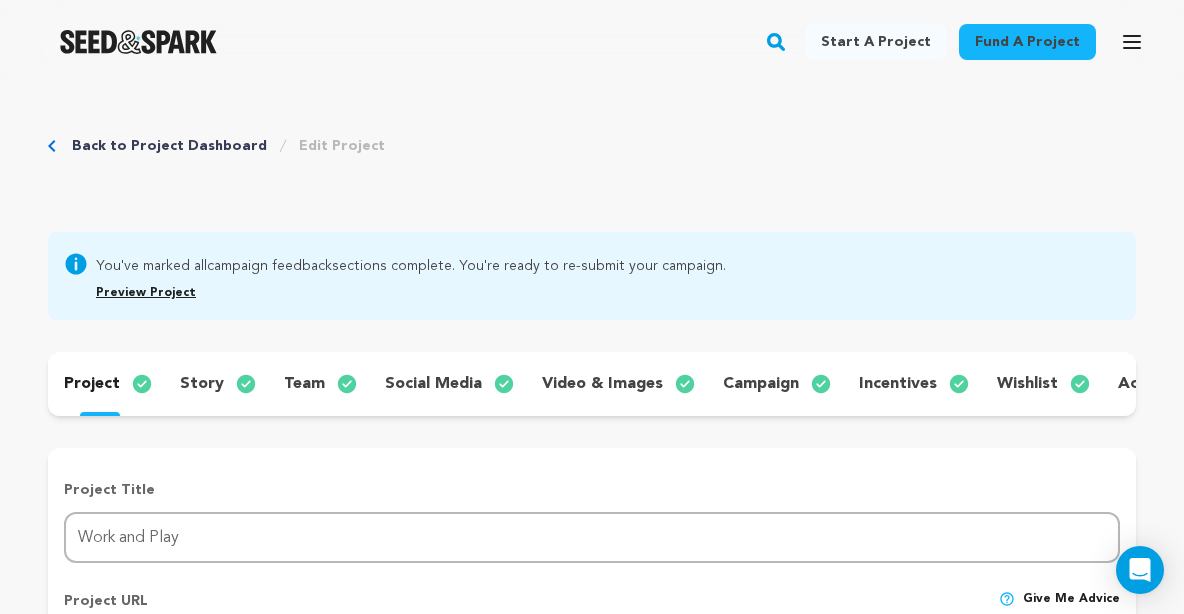 click on "story" at bounding box center [202, 384] 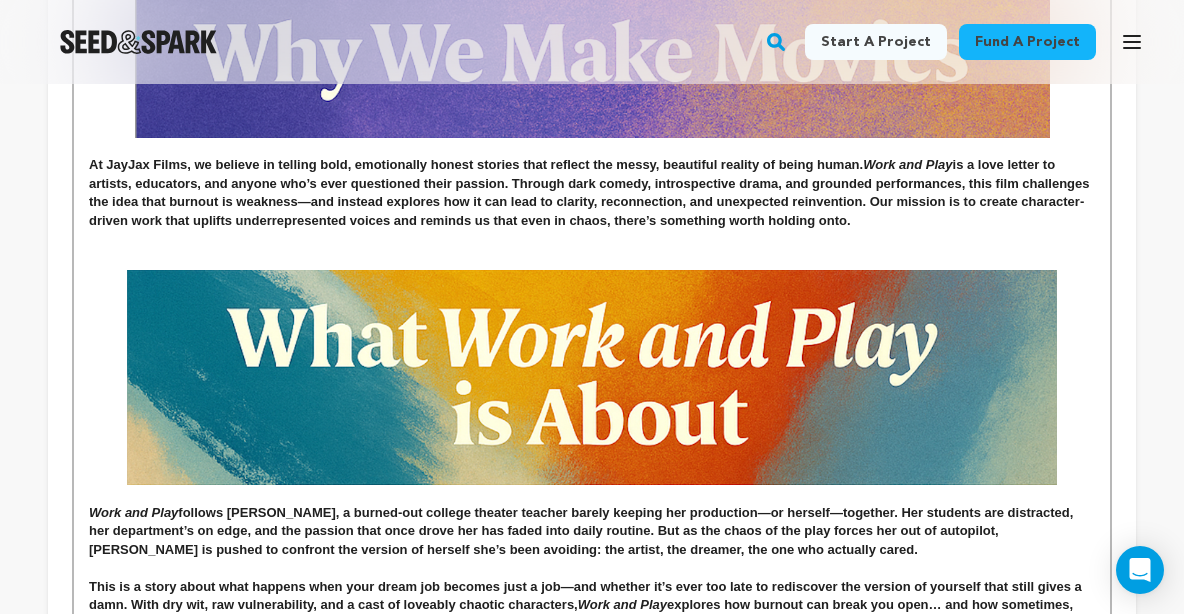 scroll, scrollTop: 695, scrollLeft: 0, axis: vertical 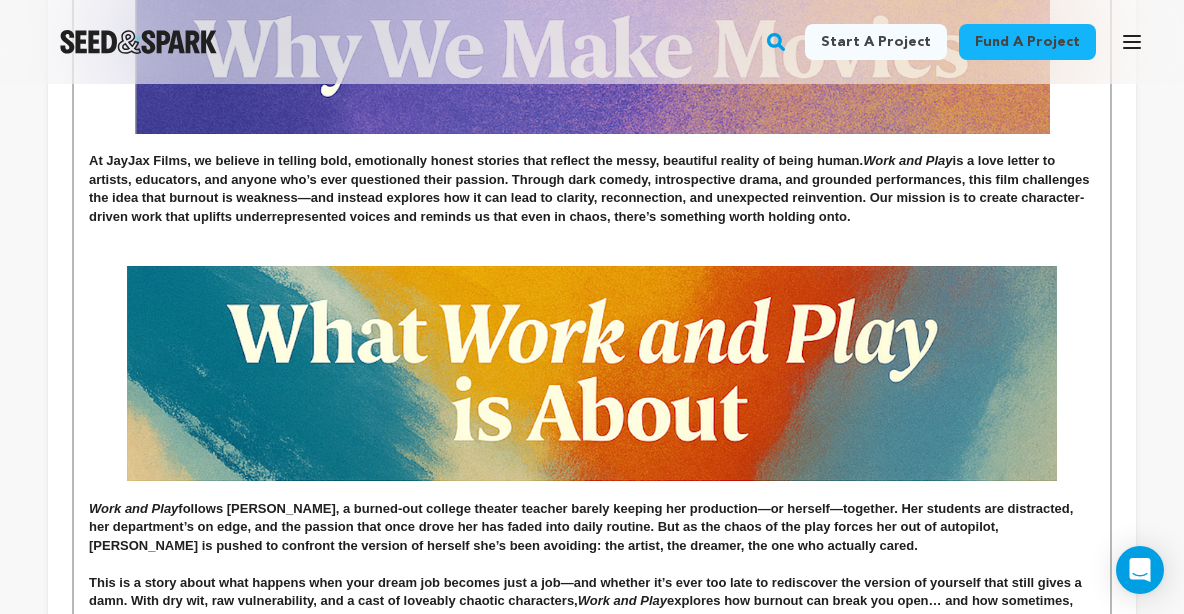 drag, startPoint x: 875, startPoint y: 233, endPoint x: 82, endPoint y: 177, distance: 794.97485 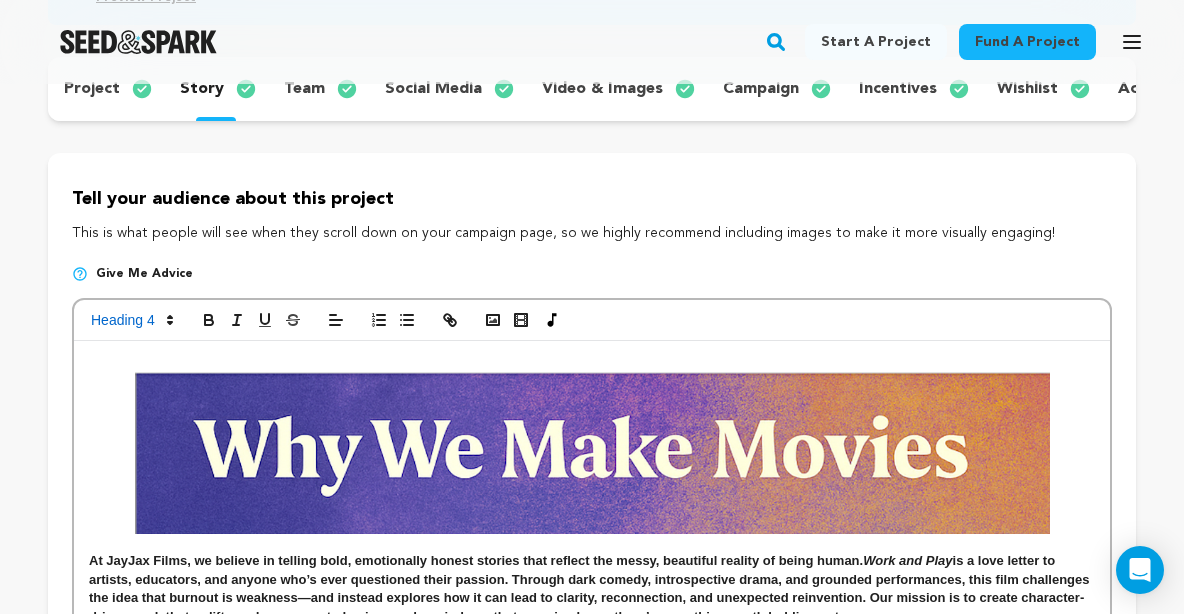 scroll, scrollTop: 293, scrollLeft: 0, axis: vertical 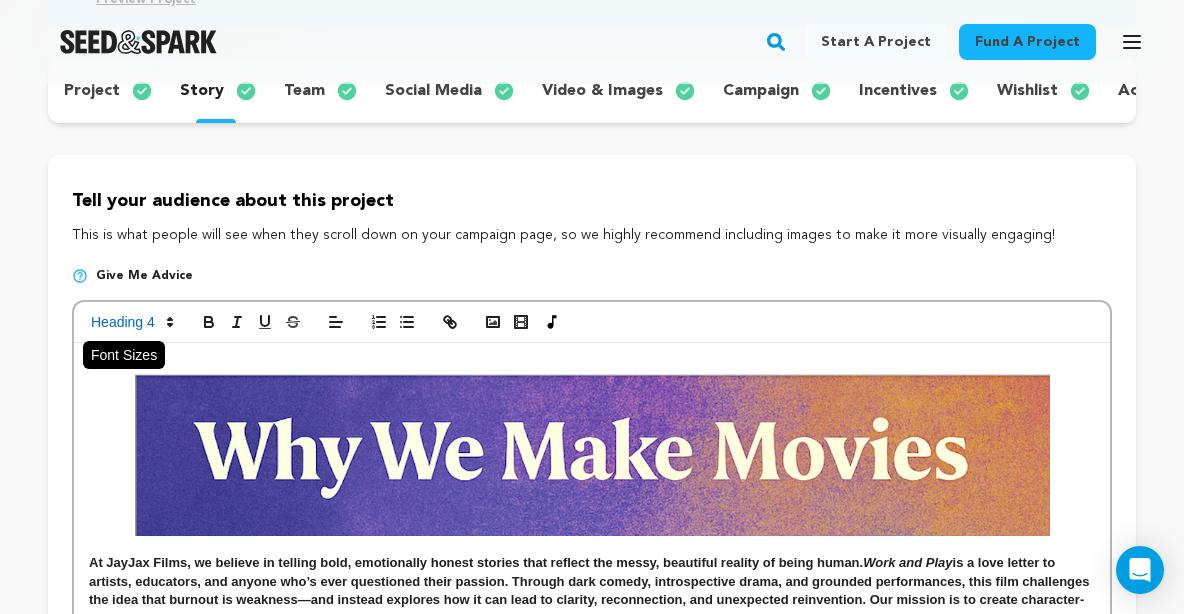 click at bounding box center (131, 322) 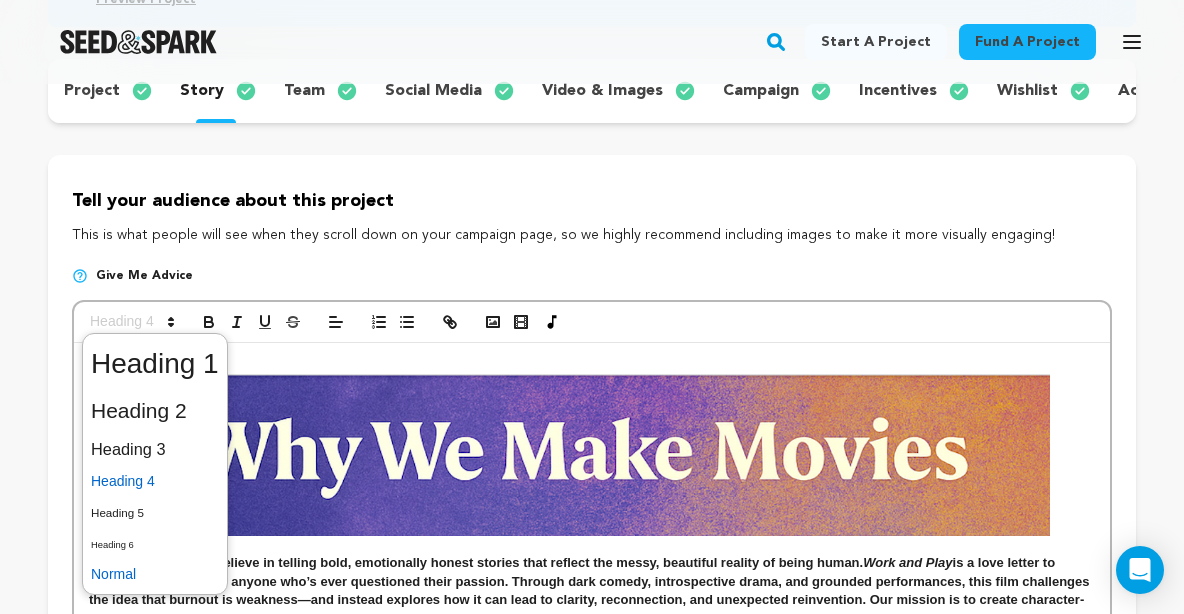 click at bounding box center [155, 574] 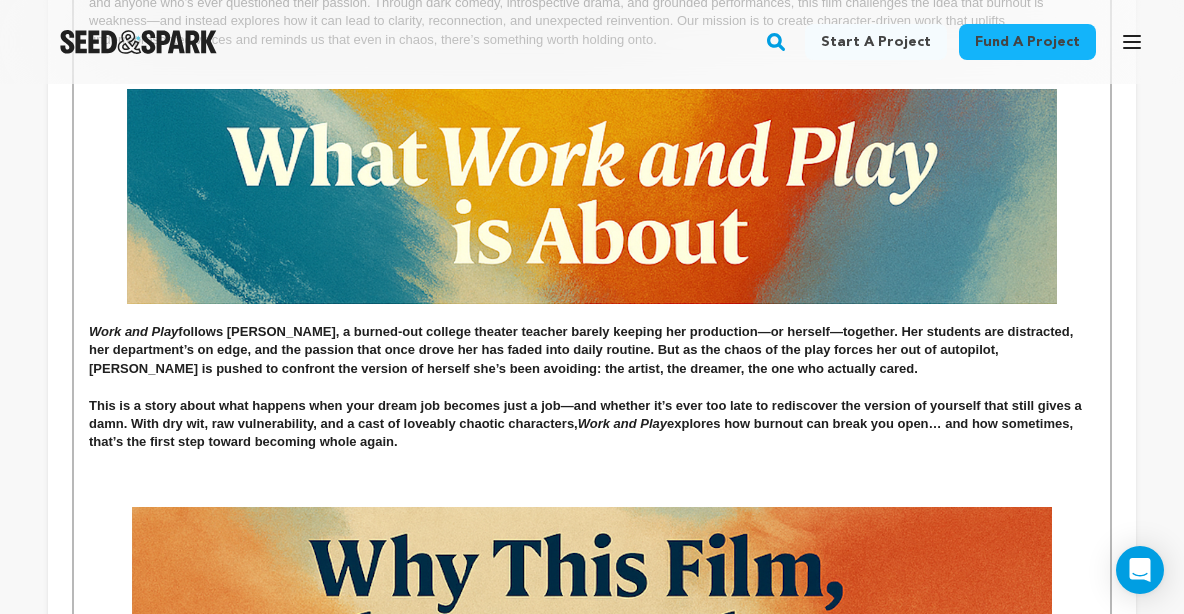 scroll, scrollTop: 896, scrollLeft: 0, axis: vertical 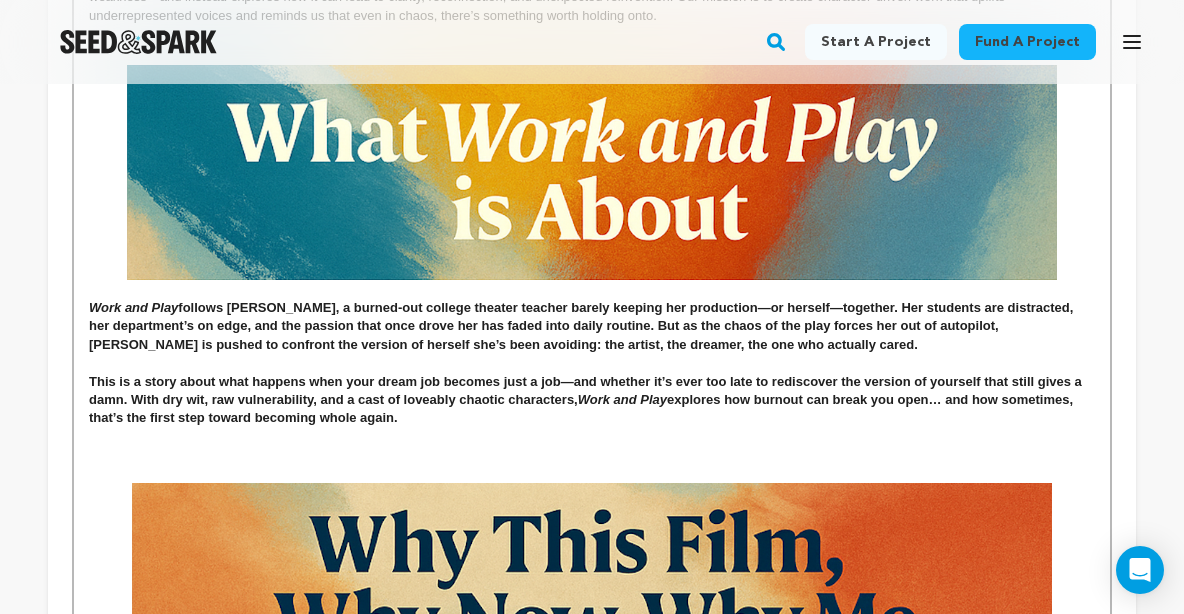 drag, startPoint x: 408, startPoint y: 442, endPoint x: 65, endPoint y: 320, distance: 364.0508 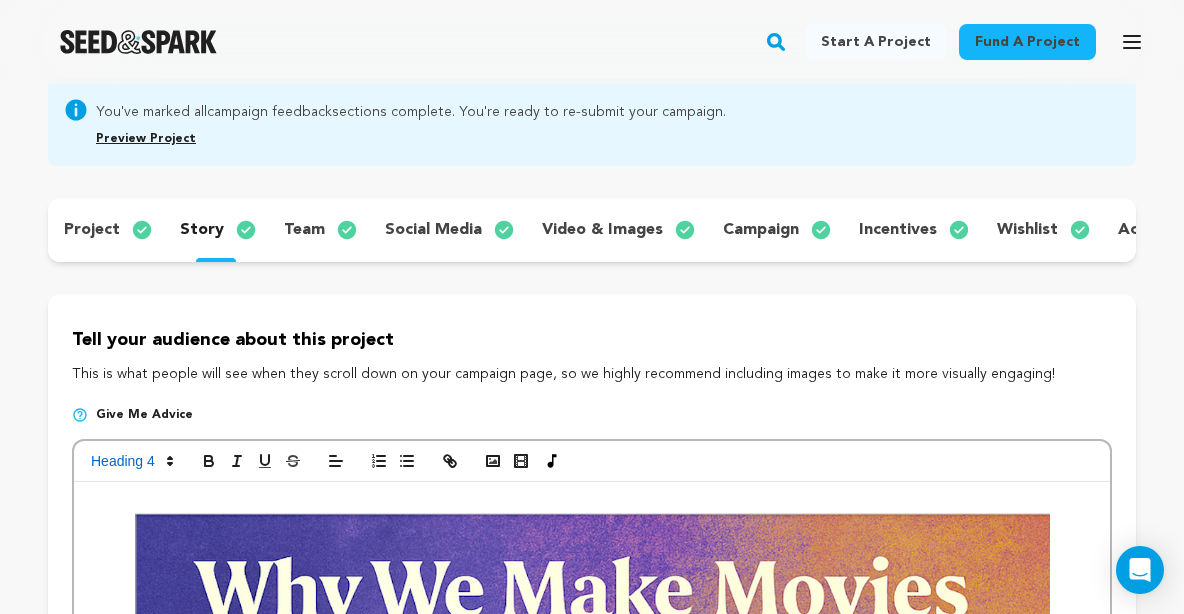 scroll, scrollTop: 127, scrollLeft: 0, axis: vertical 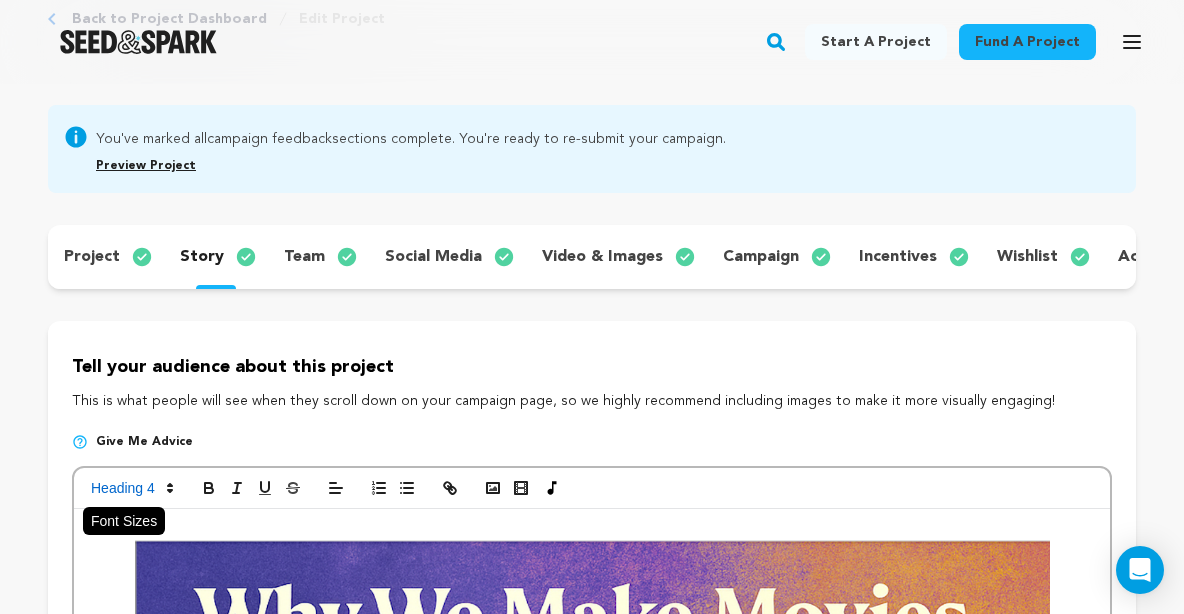 click at bounding box center (131, 488) 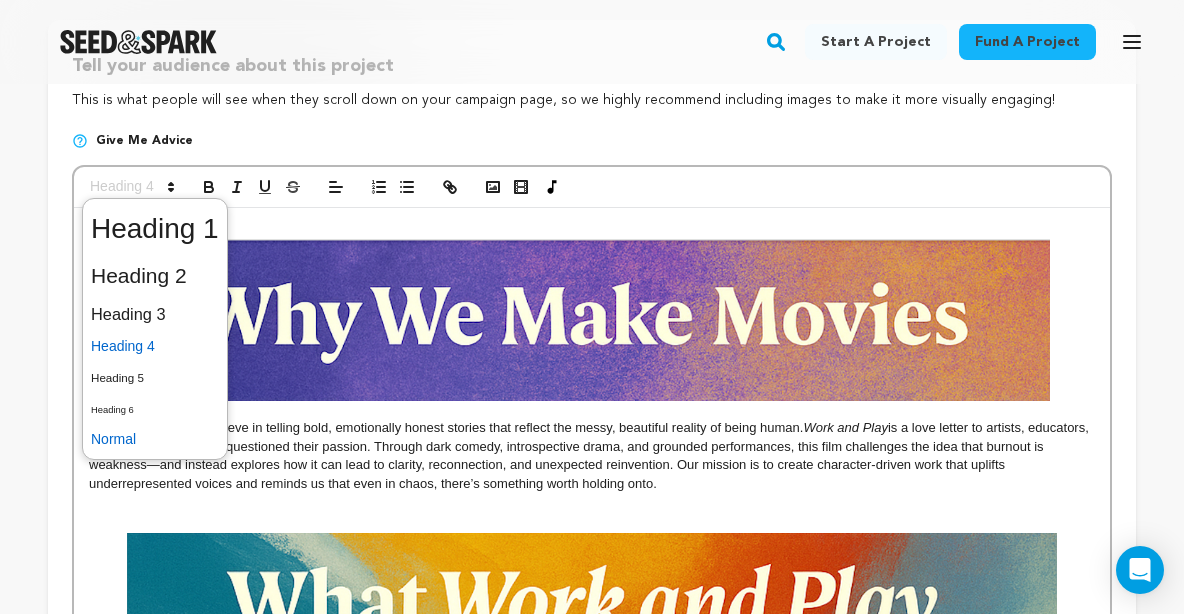 scroll, scrollTop: 429, scrollLeft: 0, axis: vertical 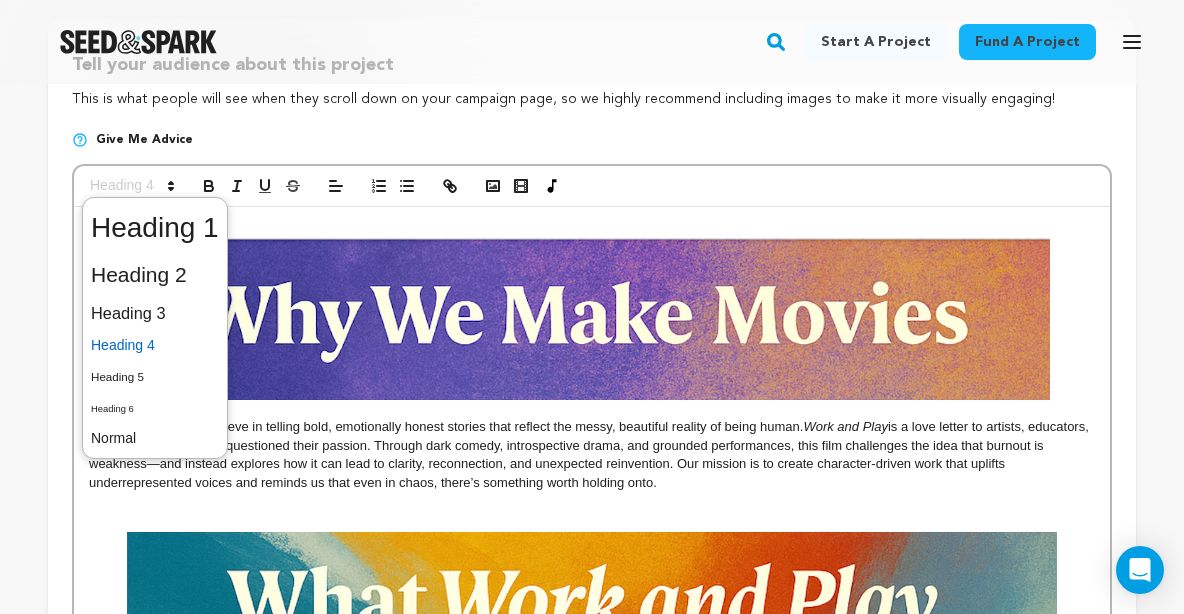 click at bounding box center [155, 438] 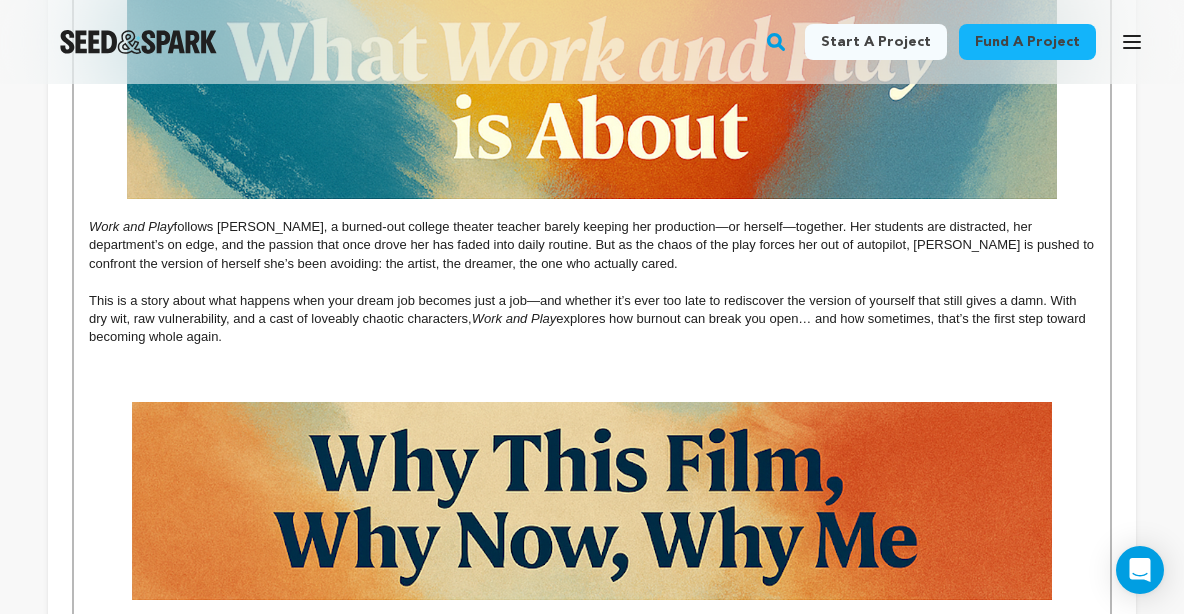 scroll, scrollTop: 984, scrollLeft: 0, axis: vertical 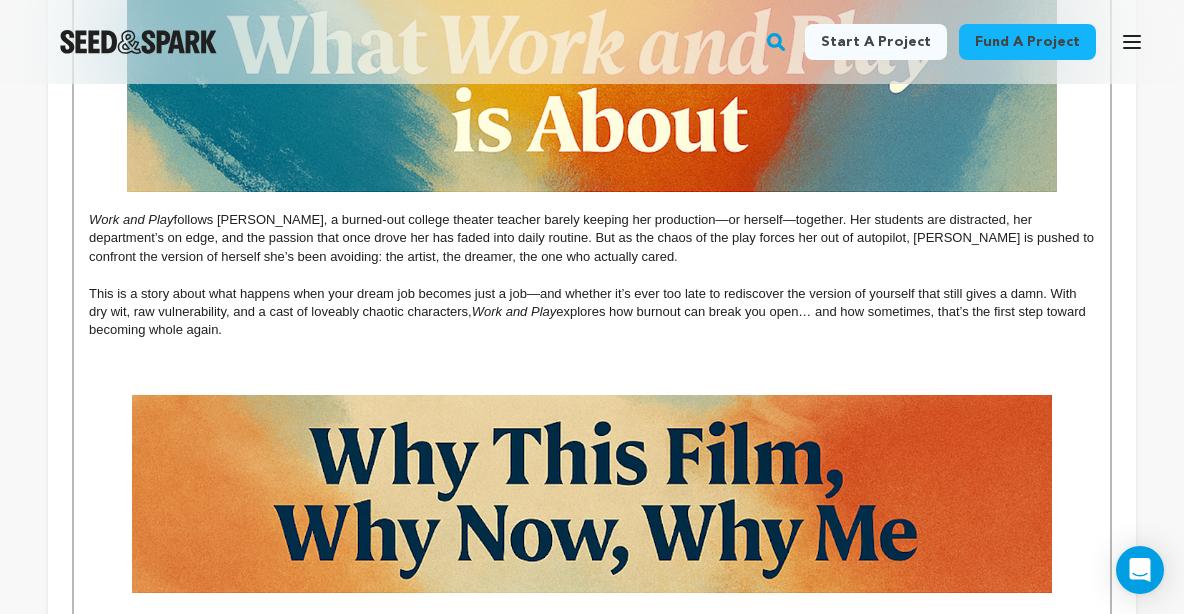 click at bounding box center (592, 376) 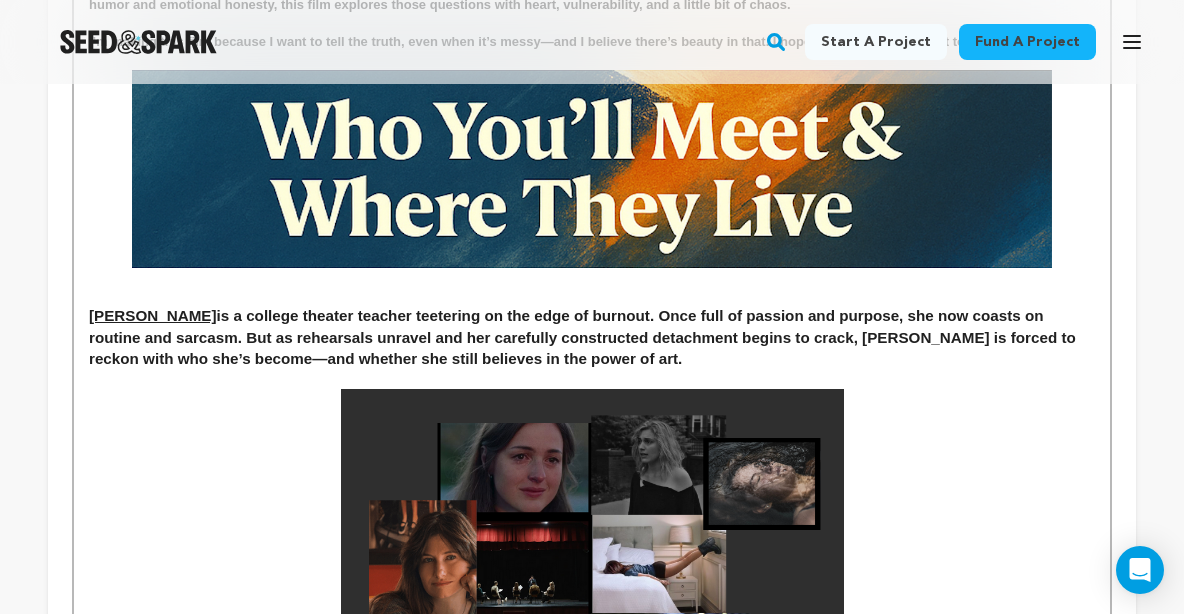 scroll, scrollTop: 1750, scrollLeft: 0, axis: vertical 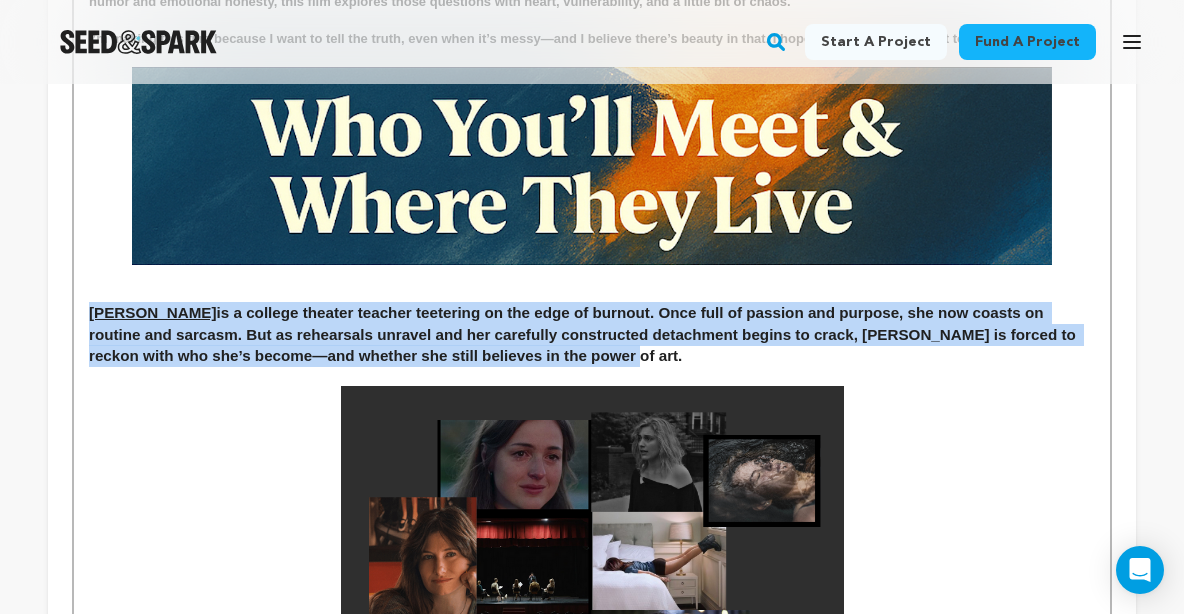 drag, startPoint x: 520, startPoint y: 372, endPoint x: 84, endPoint y: 326, distance: 438.4199 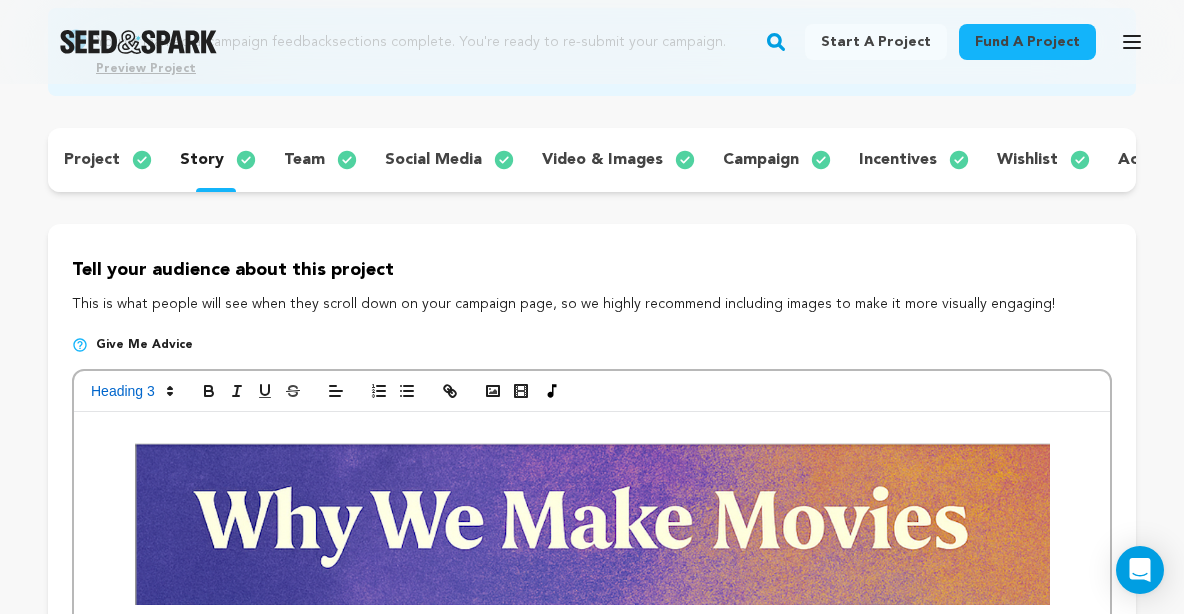 scroll, scrollTop: 221, scrollLeft: 0, axis: vertical 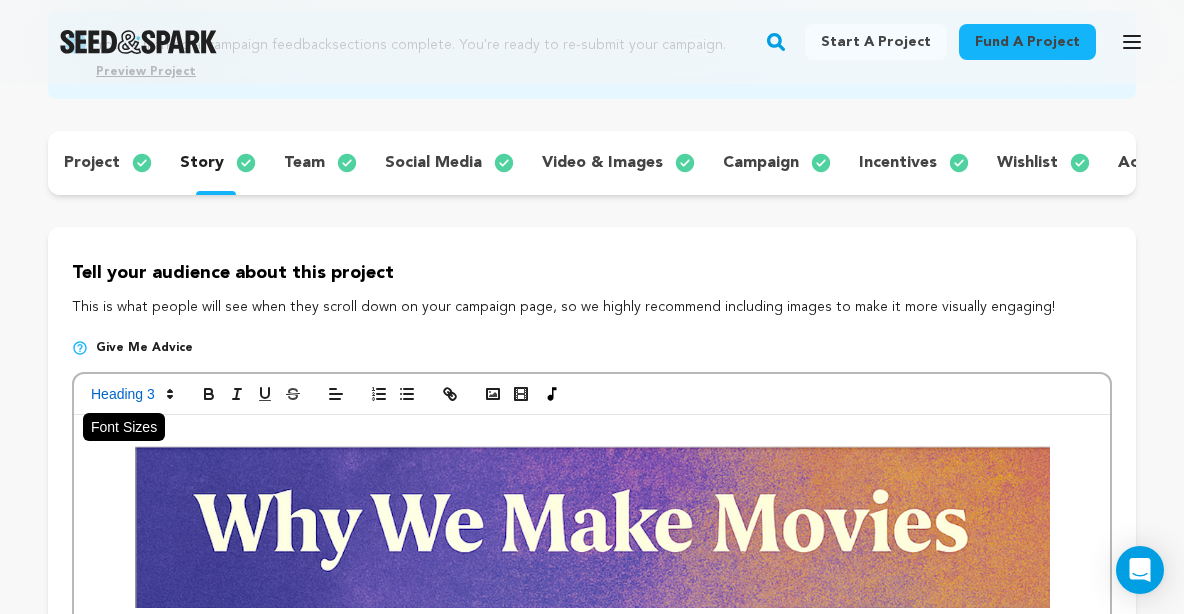 click at bounding box center (131, 394) 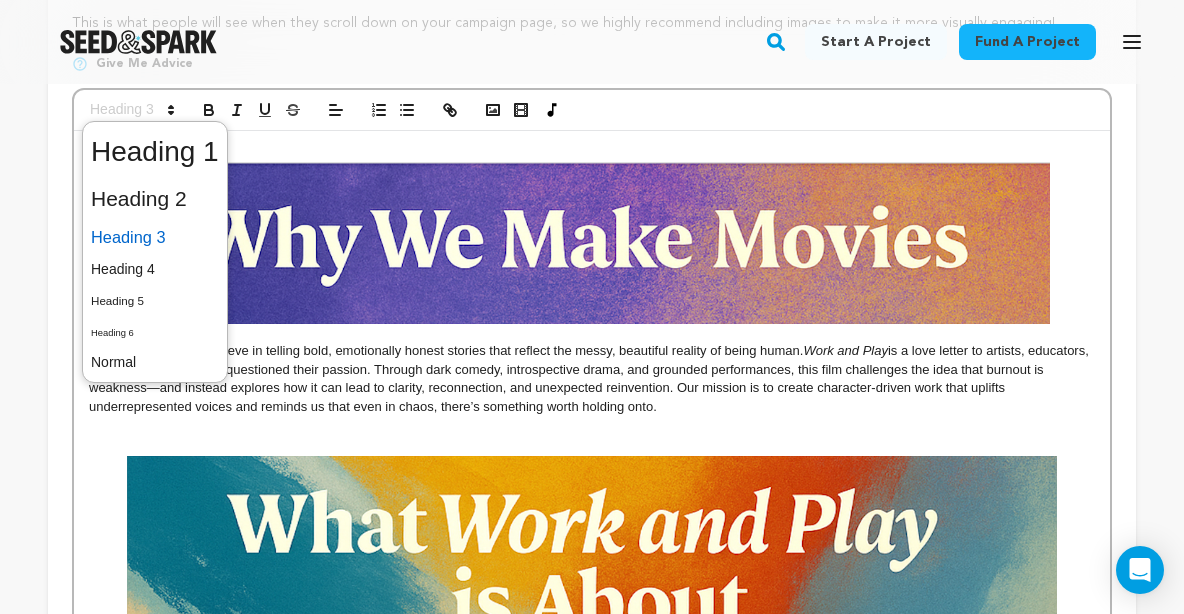 scroll, scrollTop: 508, scrollLeft: 0, axis: vertical 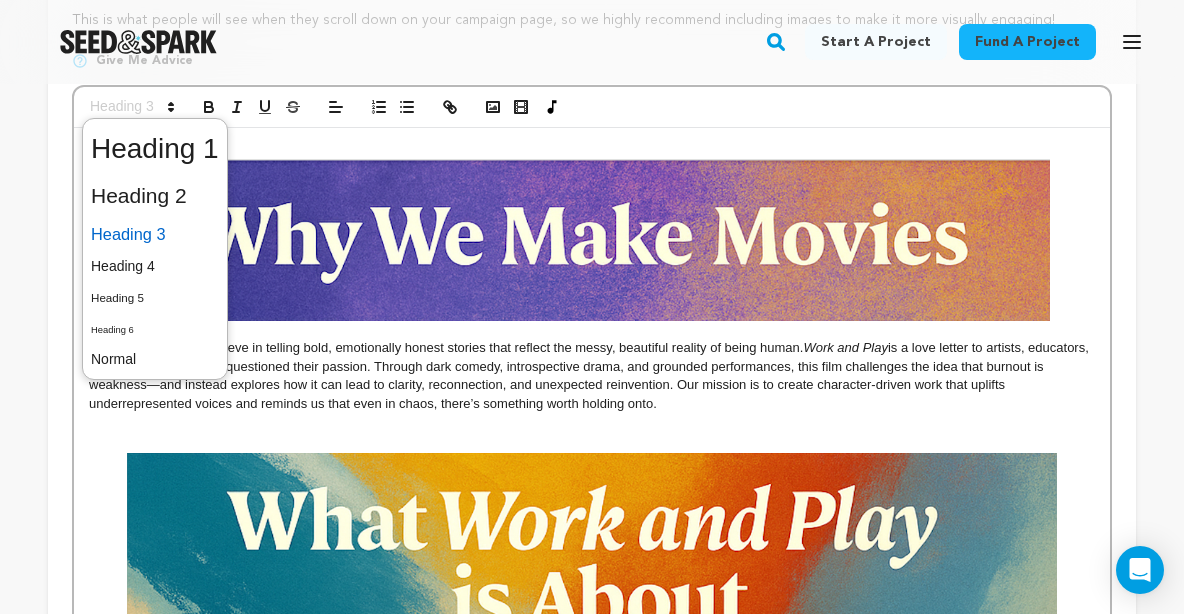 click at bounding box center (155, 359) 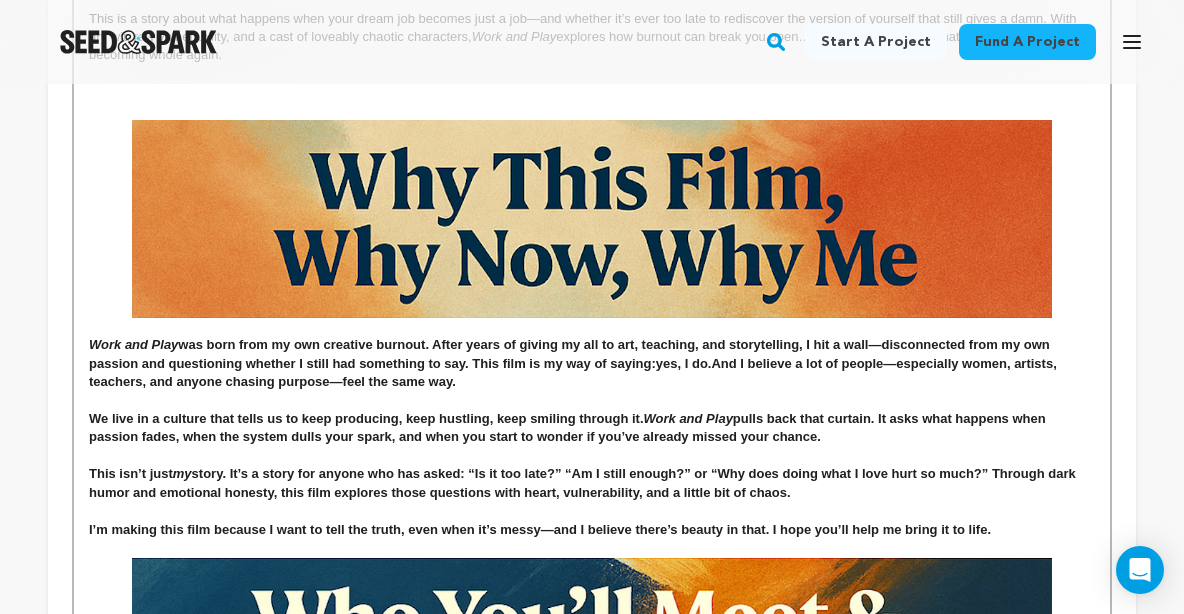scroll, scrollTop: 1269, scrollLeft: 0, axis: vertical 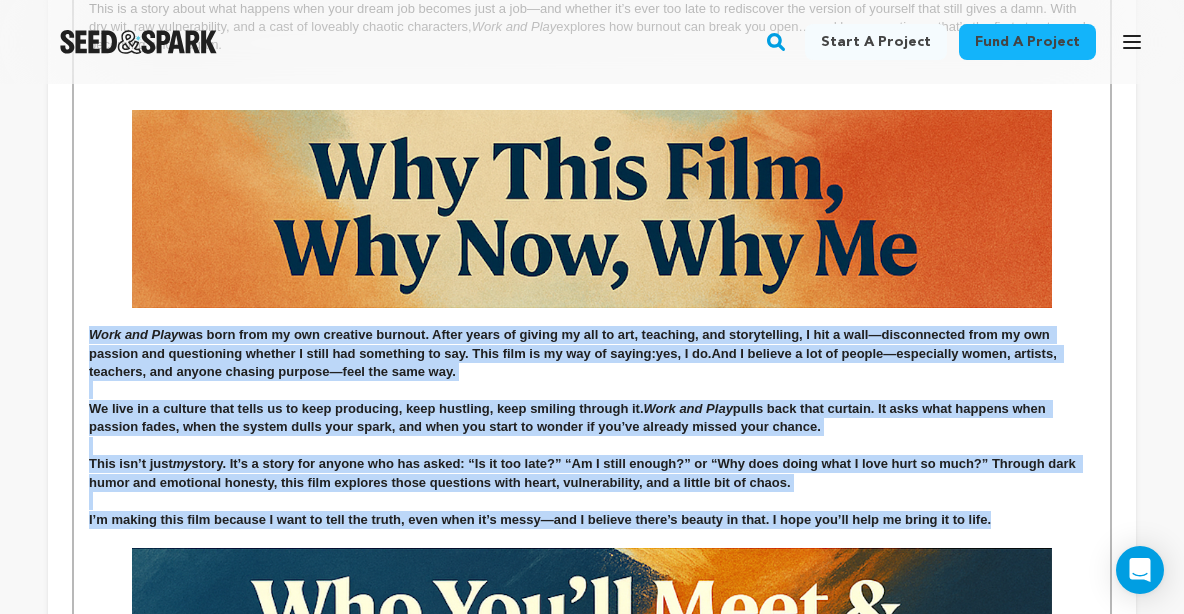 drag, startPoint x: 1019, startPoint y: 532, endPoint x: 72, endPoint y: 353, distance: 963.7686 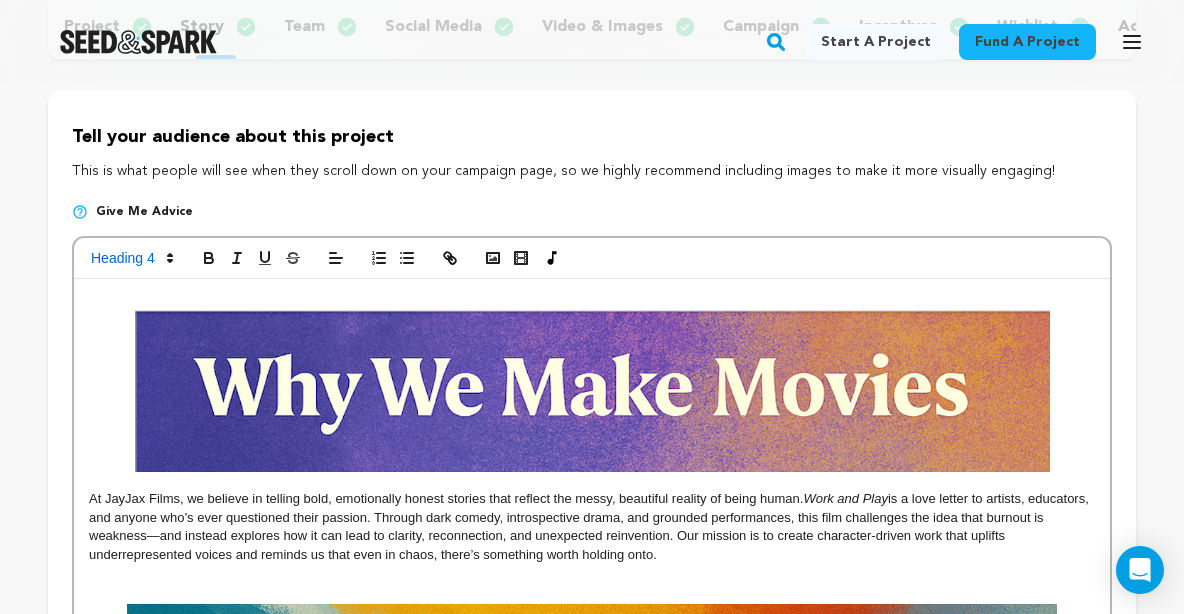 scroll, scrollTop: 349, scrollLeft: 0, axis: vertical 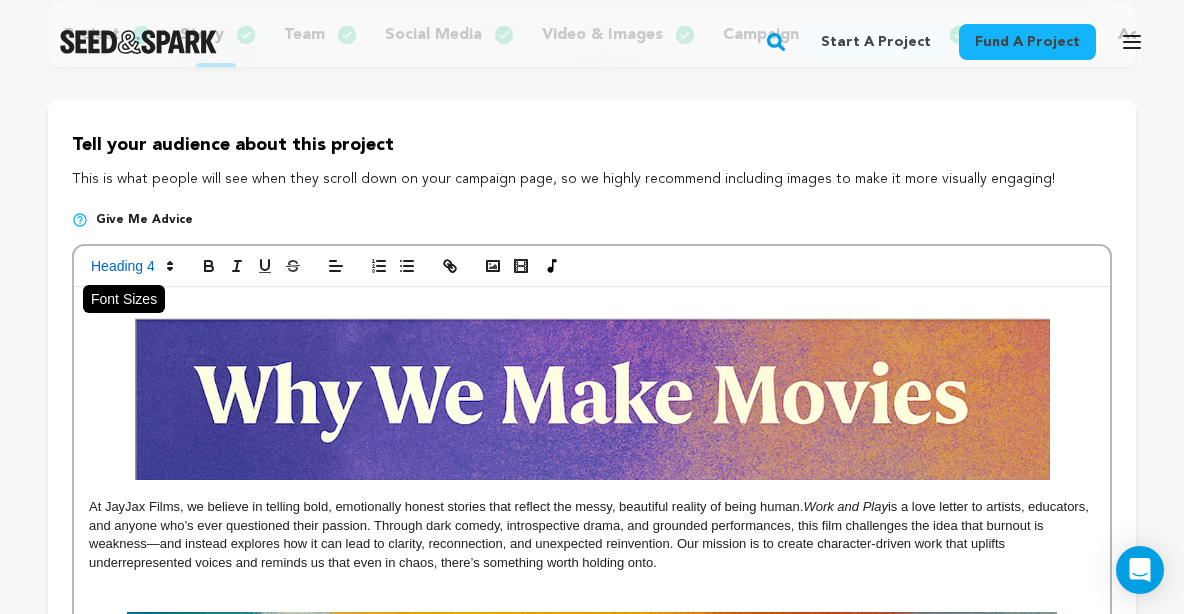 click at bounding box center (131, 266) 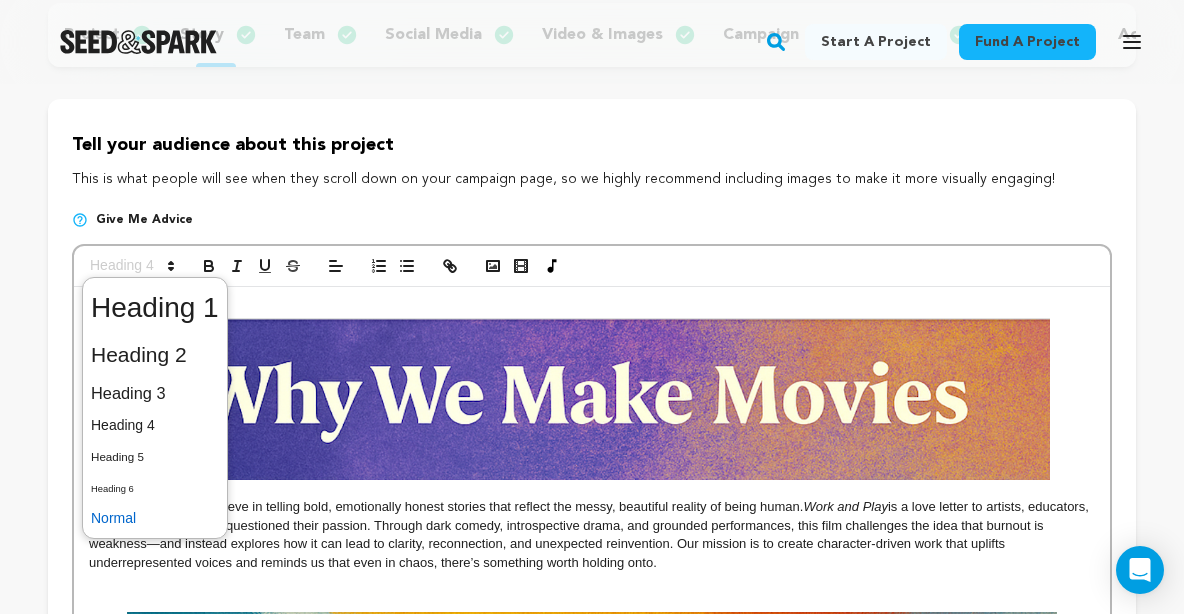 click at bounding box center [155, 518] 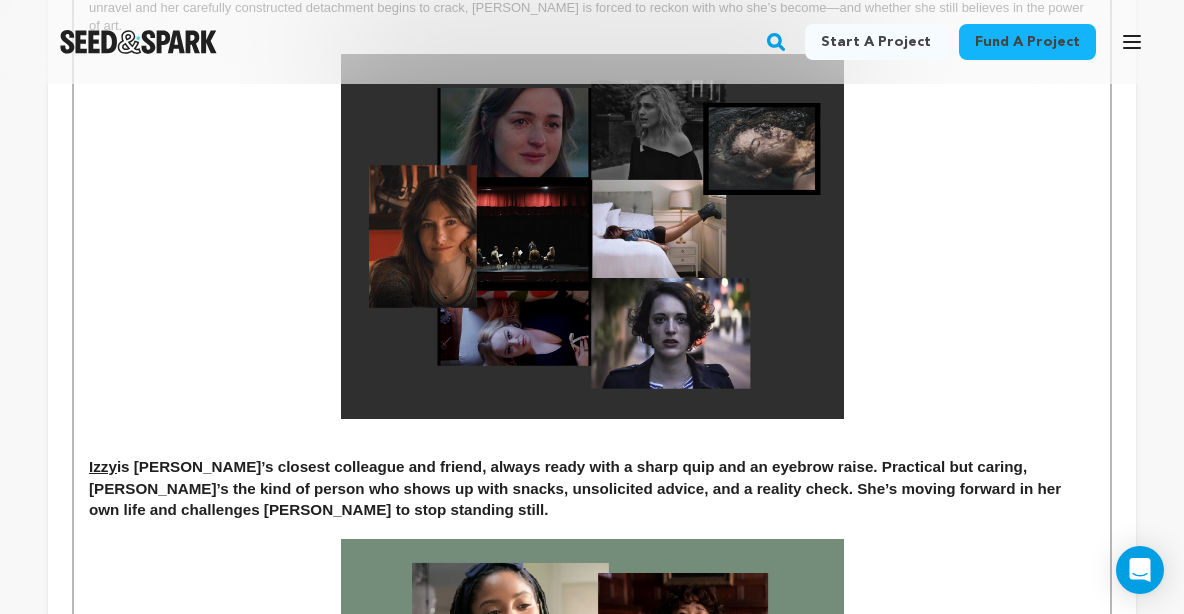 scroll, scrollTop: 2098, scrollLeft: 0, axis: vertical 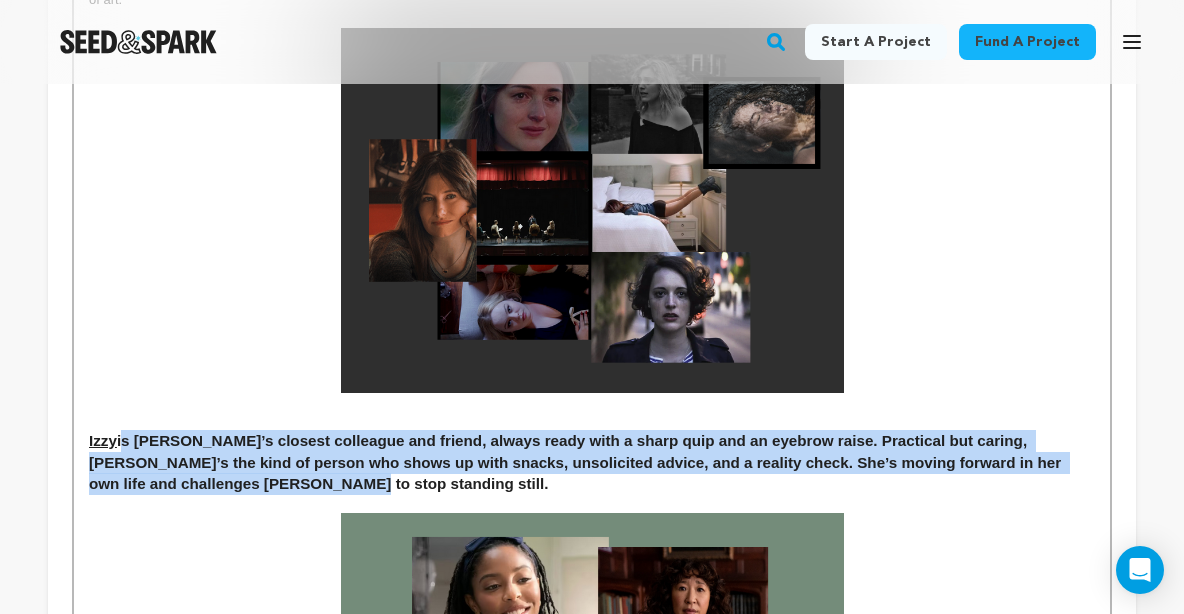 drag, startPoint x: 229, startPoint y: 479, endPoint x: 121, endPoint y: 443, distance: 113.841995 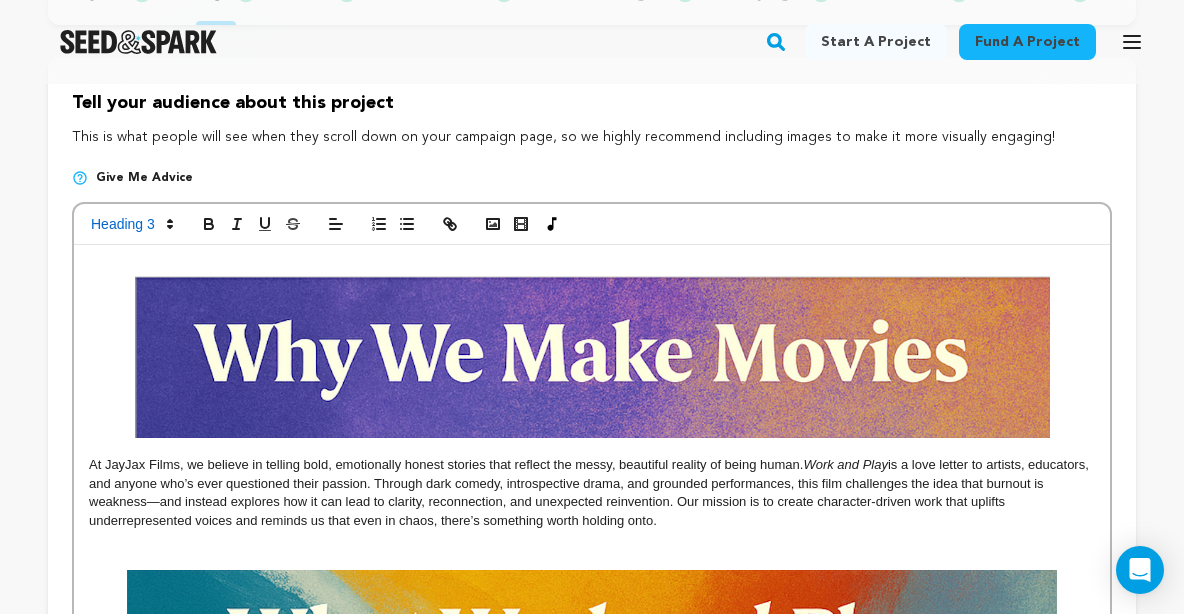 scroll, scrollTop: 345, scrollLeft: 0, axis: vertical 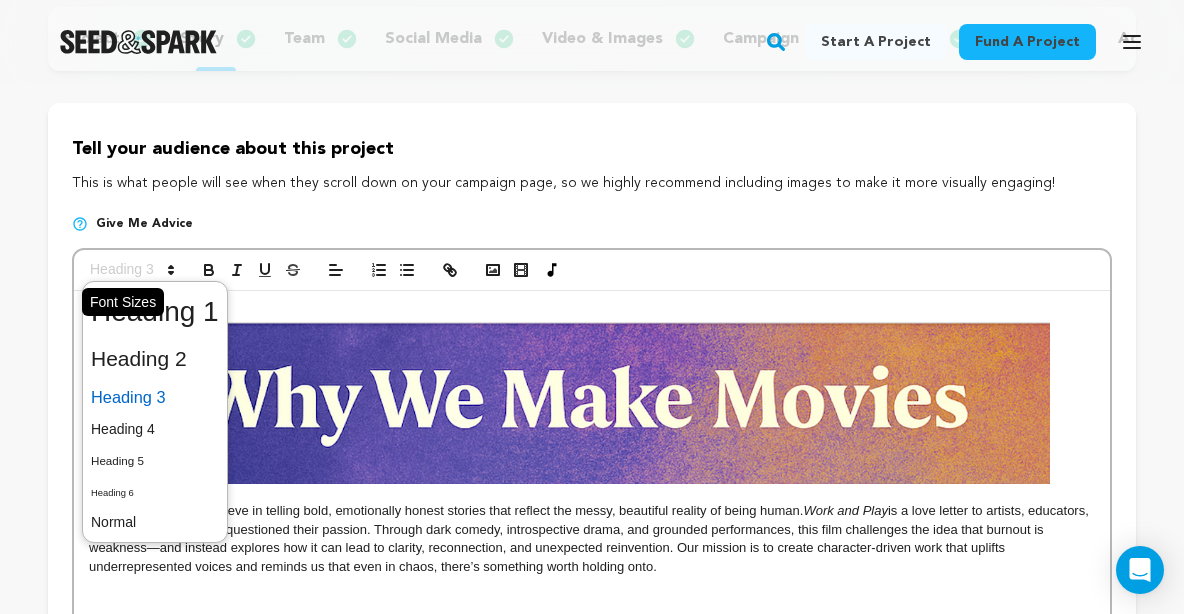 click at bounding box center [131, 270] 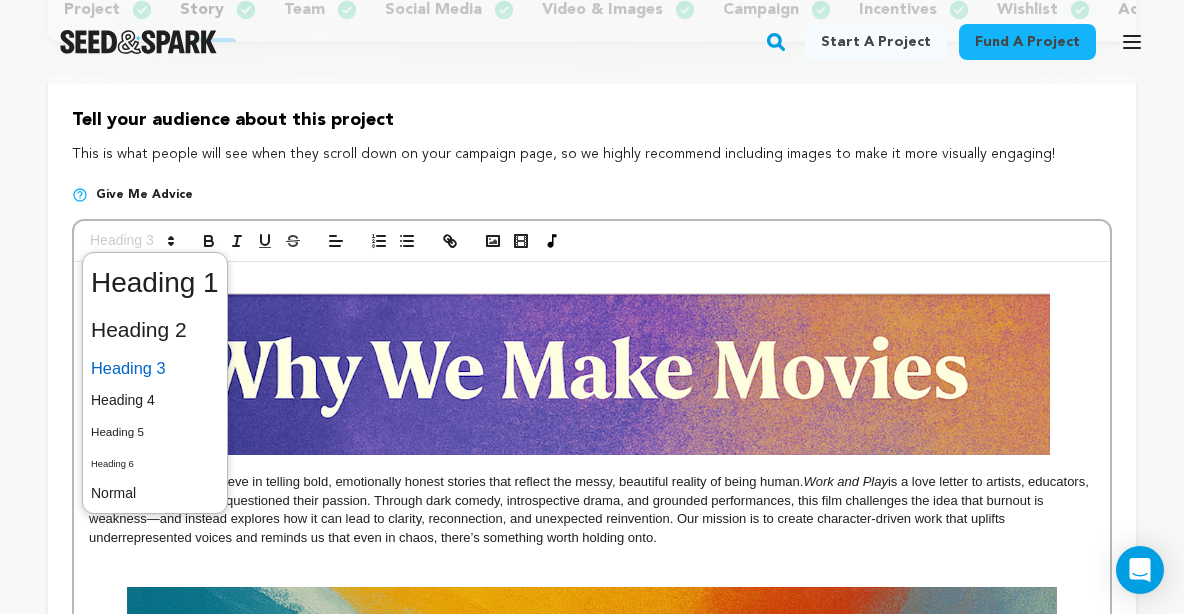 click at bounding box center (155, 493) 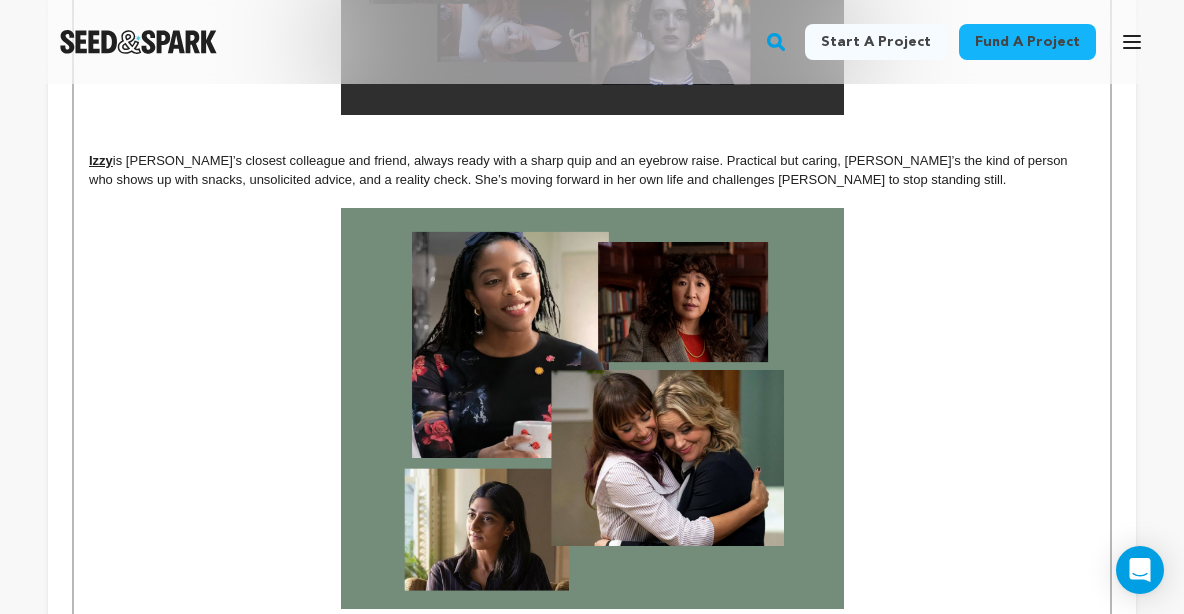 scroll, scrollTop: 2404, scrollLeft: 0, axis: vertical 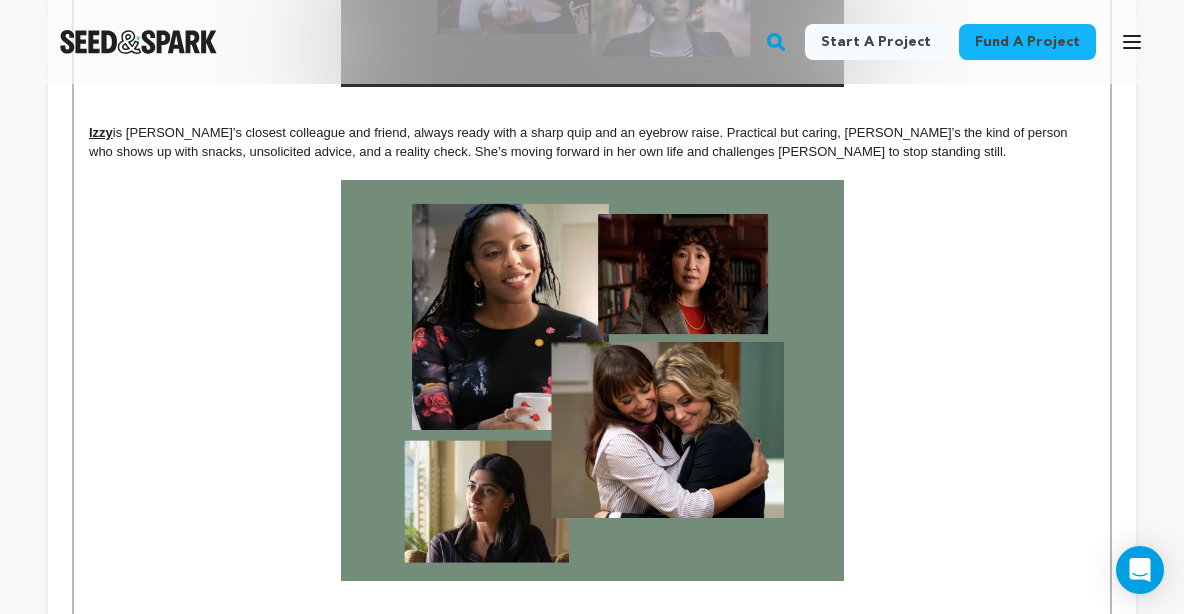click at bounding box center (592, 380) 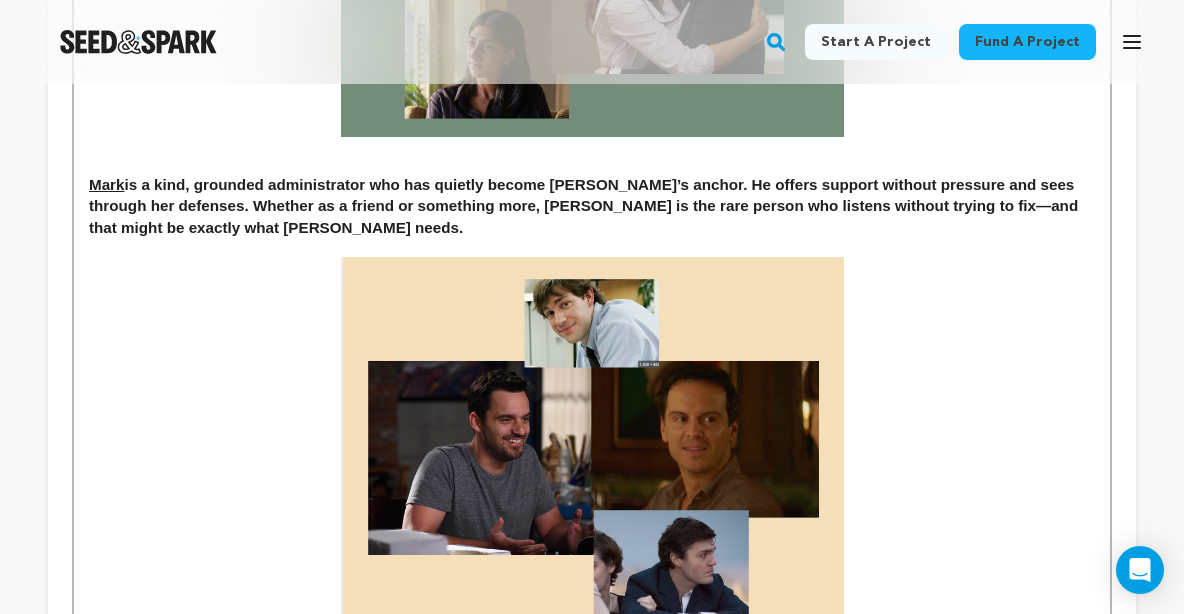 scroll, scrollTop: 2846, scrollLeft: 0, axis: vertical 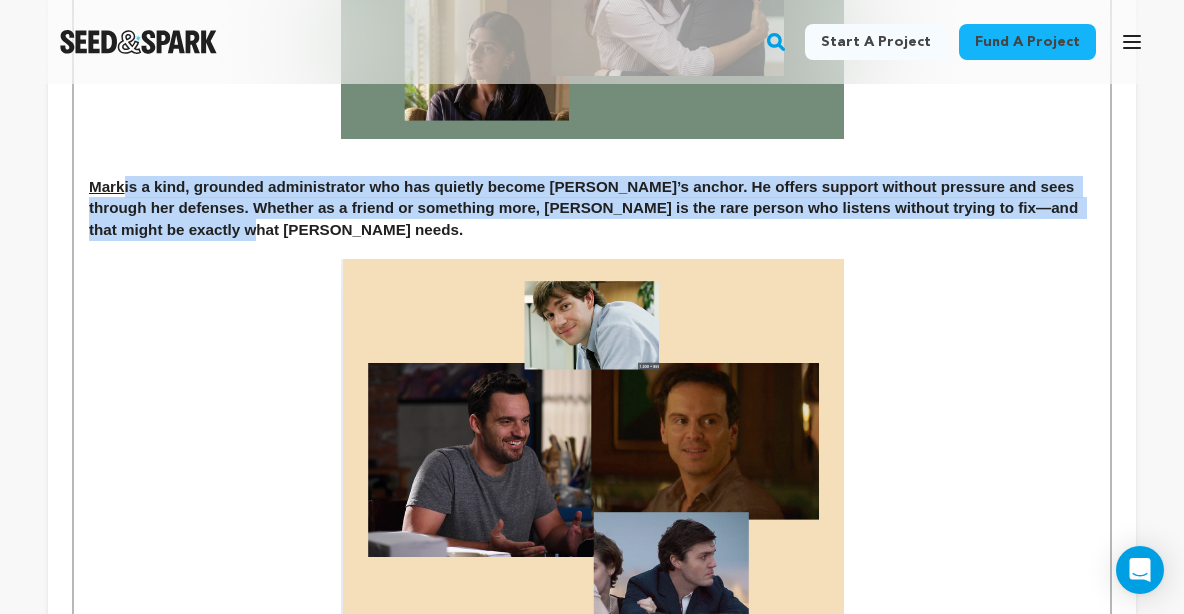 drag, startPoint x: 184, startPoint y: 234, endPoint x: 134, endPoint y: 180, distance: 73.593475 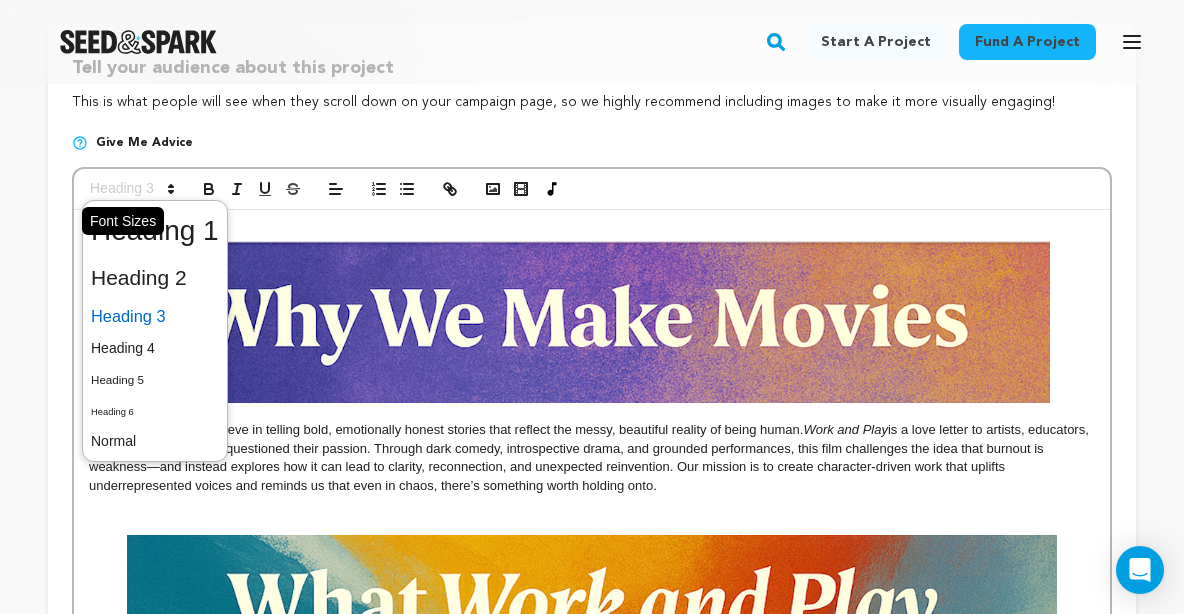 click at bounding box center [131, 189] 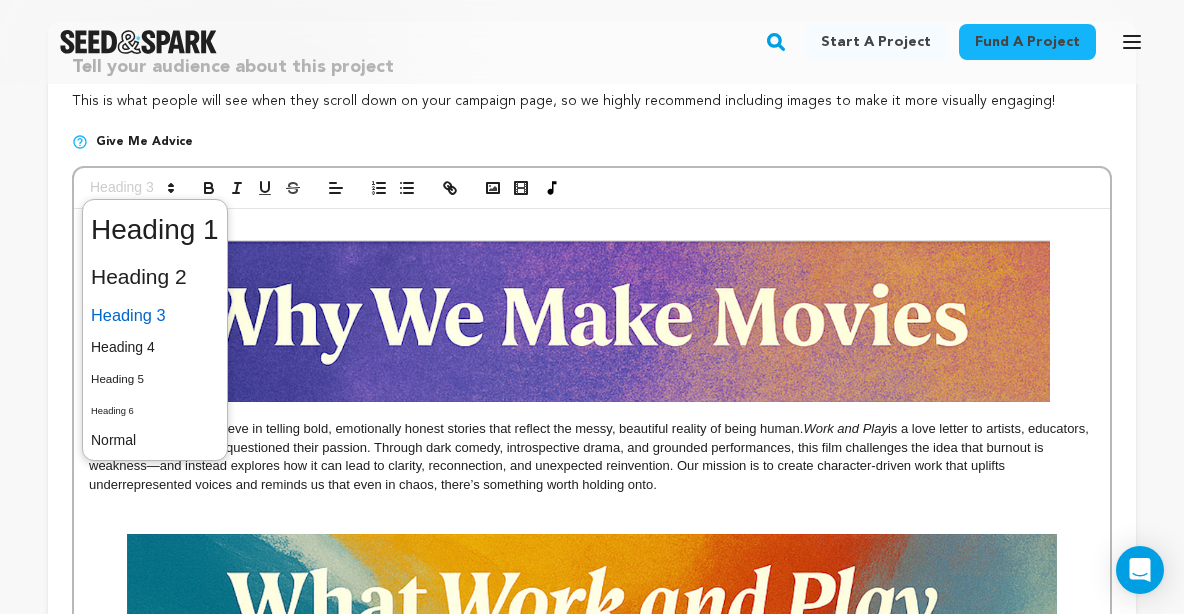 click at bounding box center [155, 440] 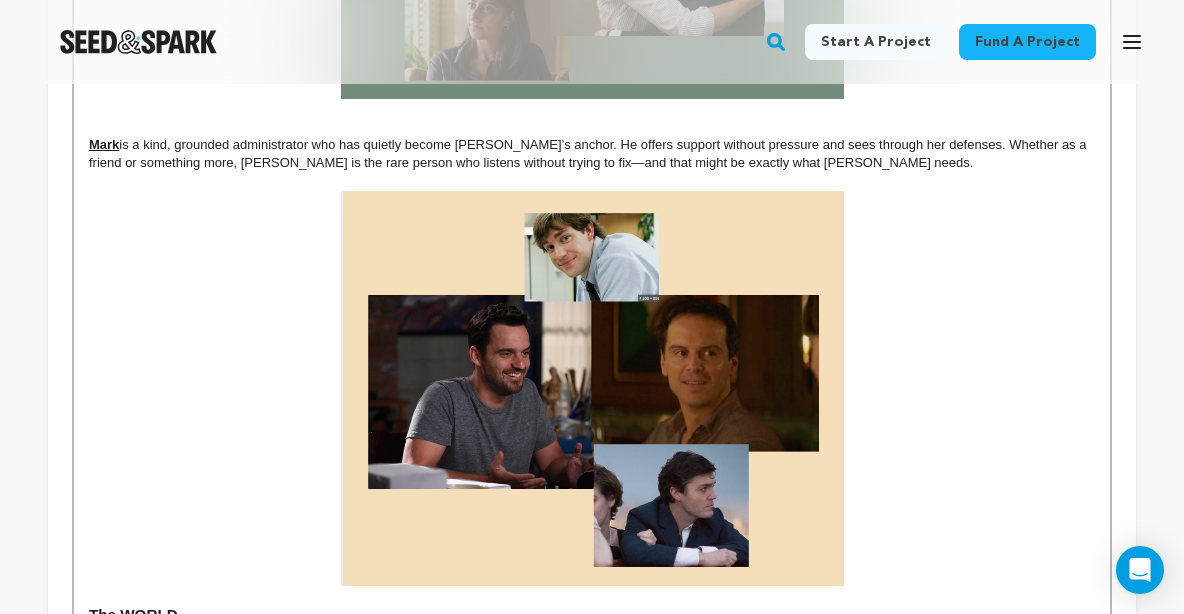 click at bounding box center (592, 388) 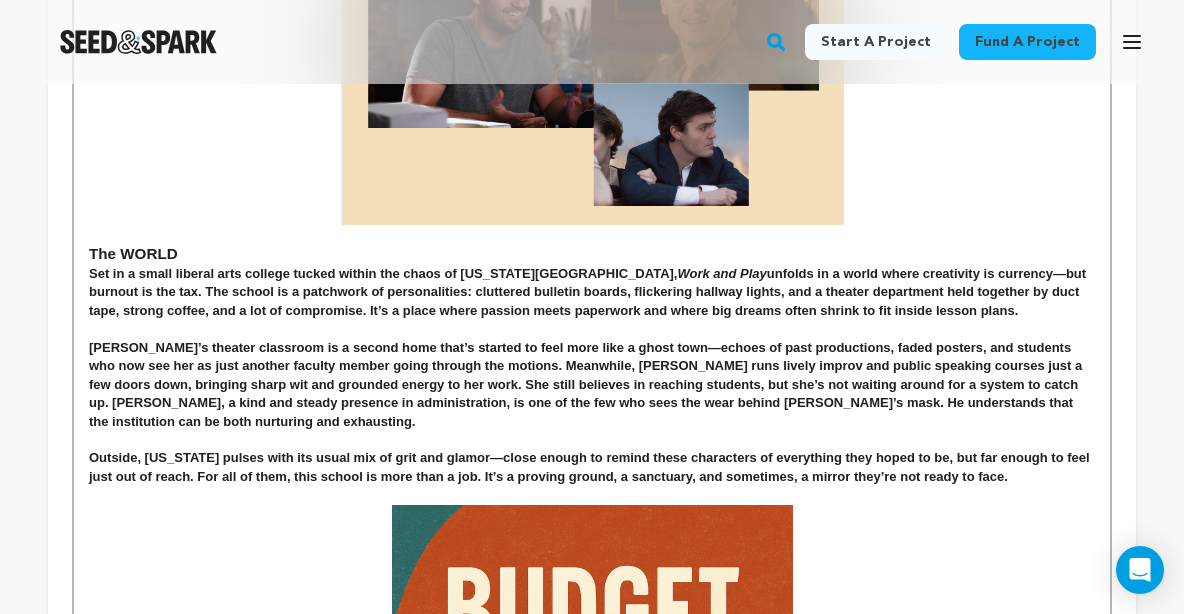 scroll, scrollTop: 3284, scrollLeft: 0, axis: vertical 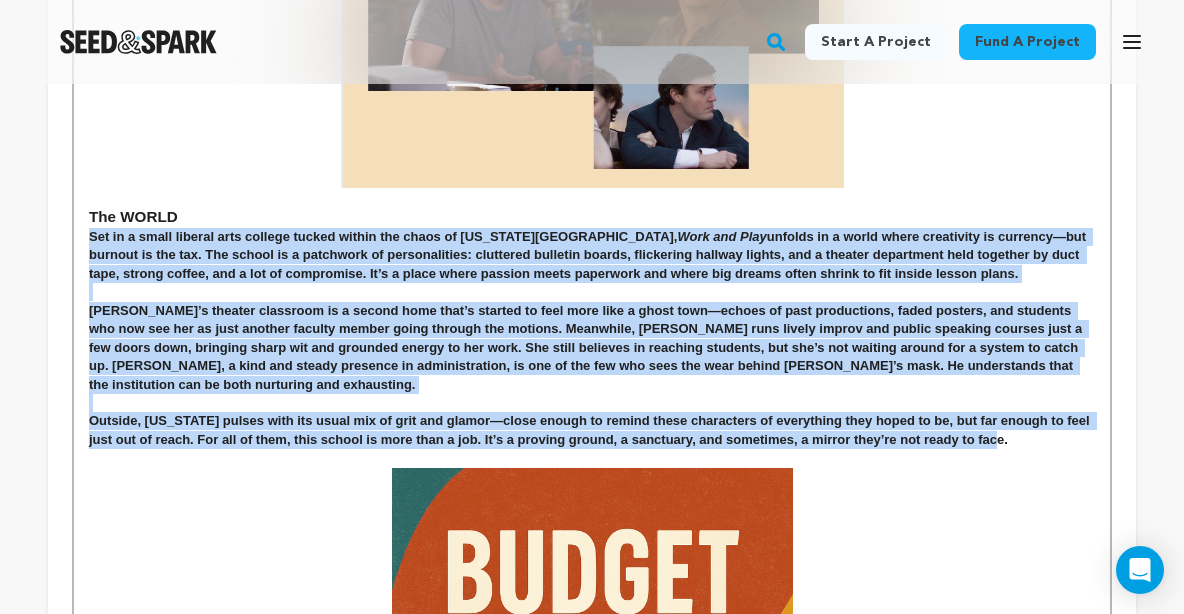 drag, startPoint x: 1024, startPoint y: 421, endPoint x: 93, endPoint y: 230, distance: 950.39044 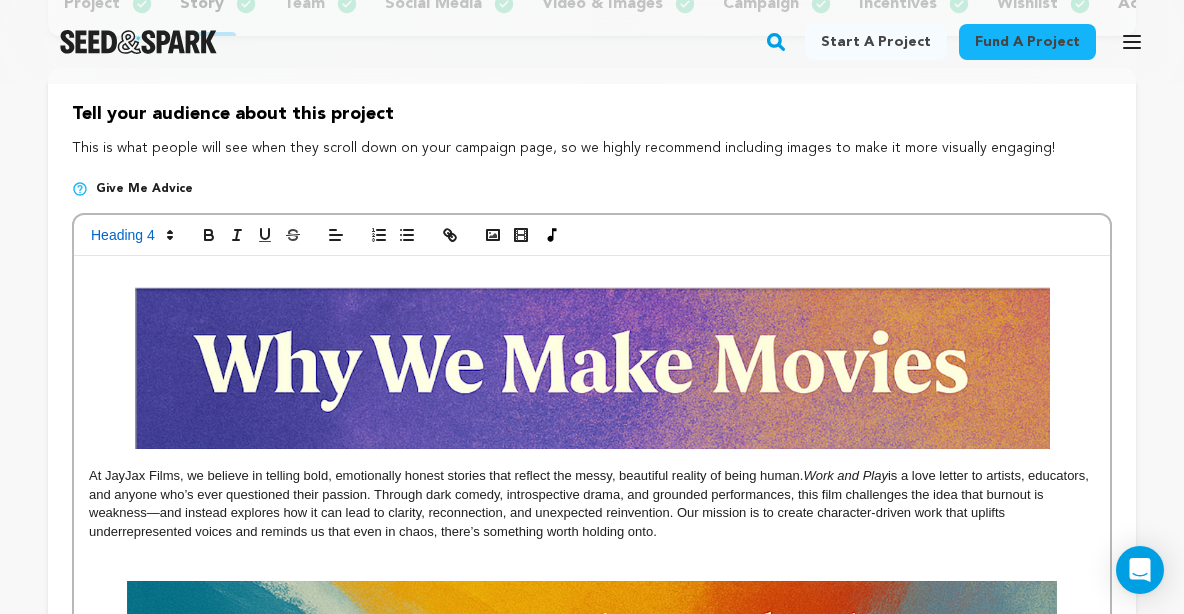 scroll, scrollTop: 379, scrollLeft: 0, axis: vertical 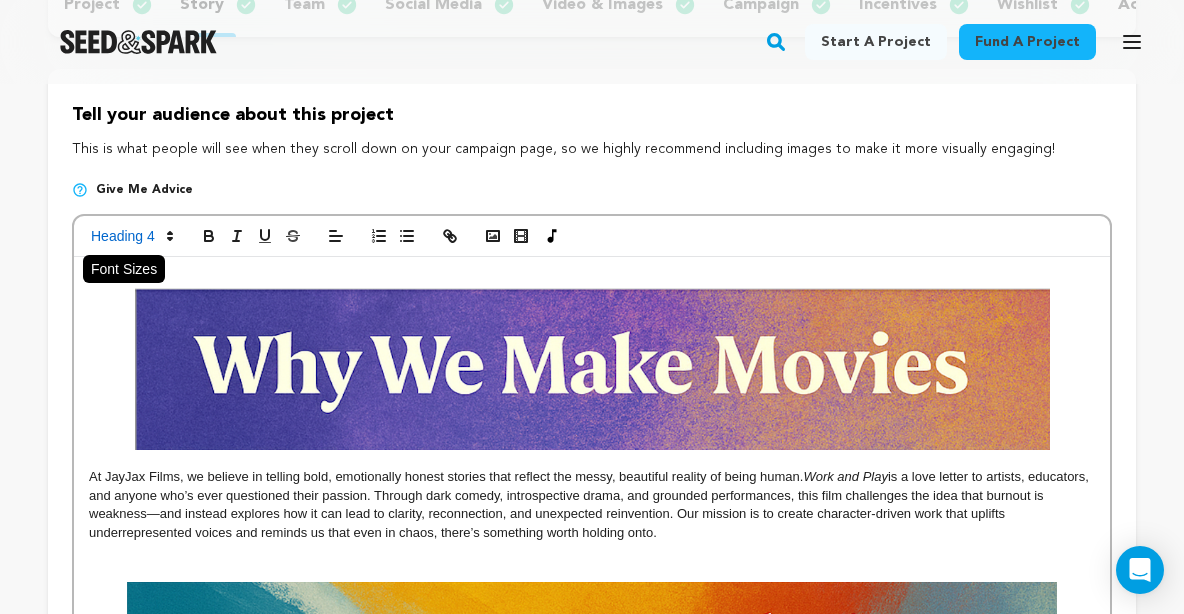 click 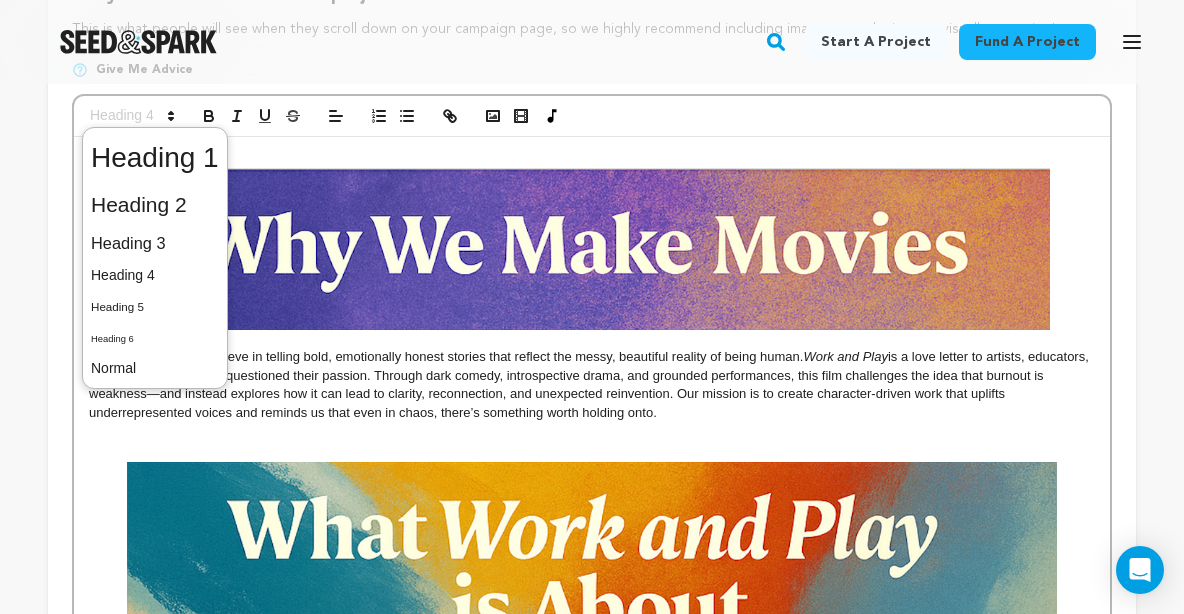 scroll, scrollTop: 503, scrollLeft: 0, axis: vertical 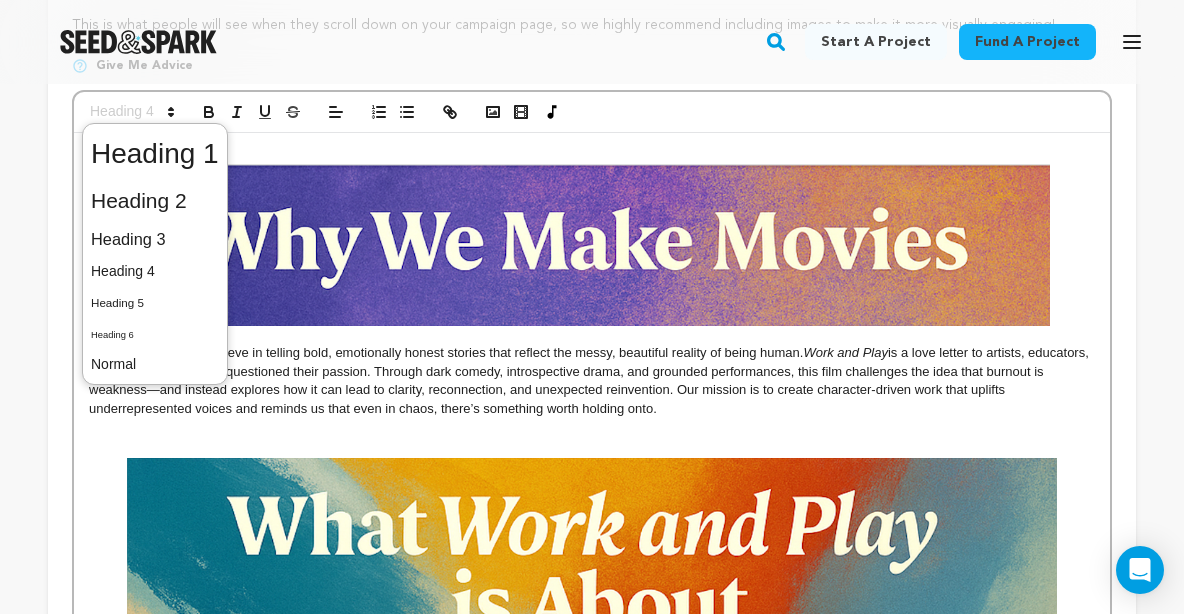 click at bounding box center (155, 364) 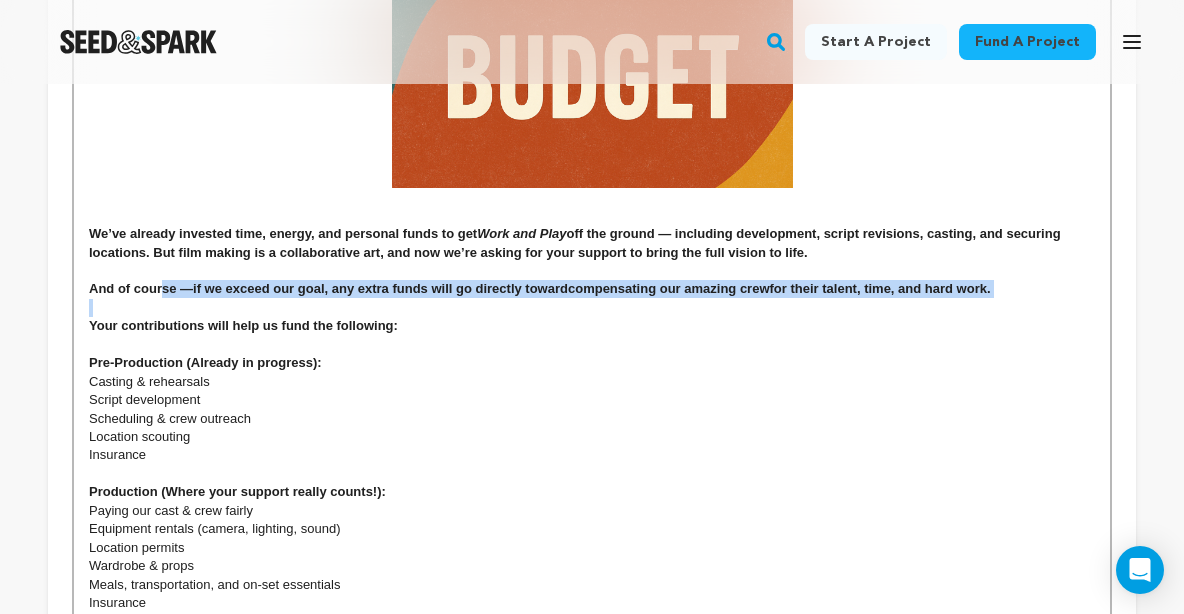 drag, startPoint x: 410, startPoint y: 309, endPoint x: 200, endPoint y: 300, distance: 210.19276 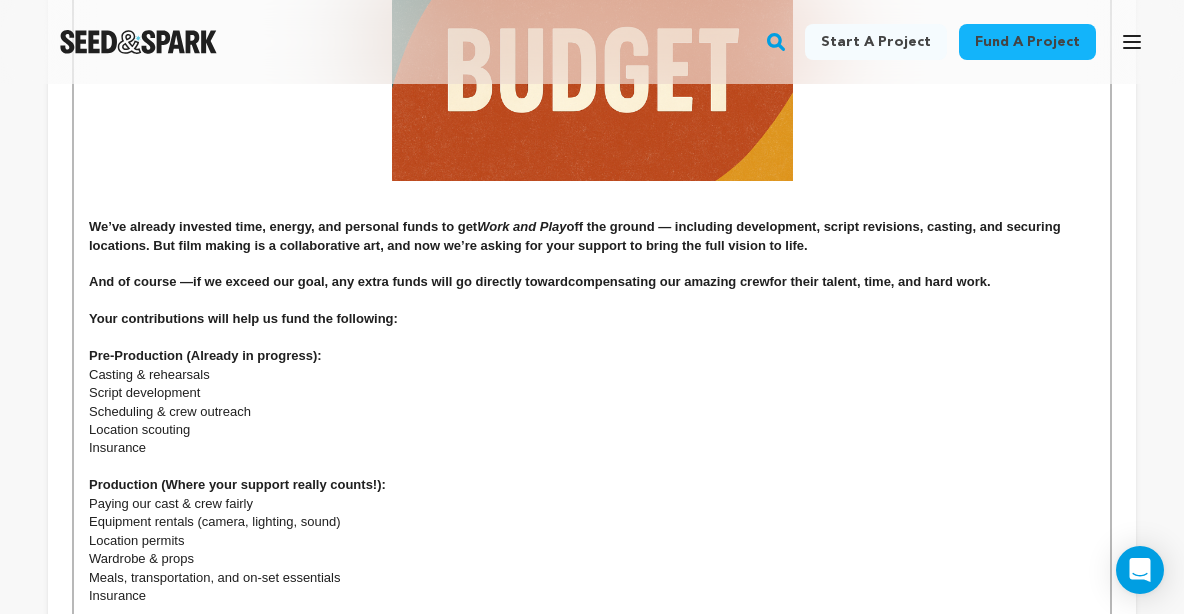 scroll, scrollTop: 3767, scrollLeft: 0, axis: vertical 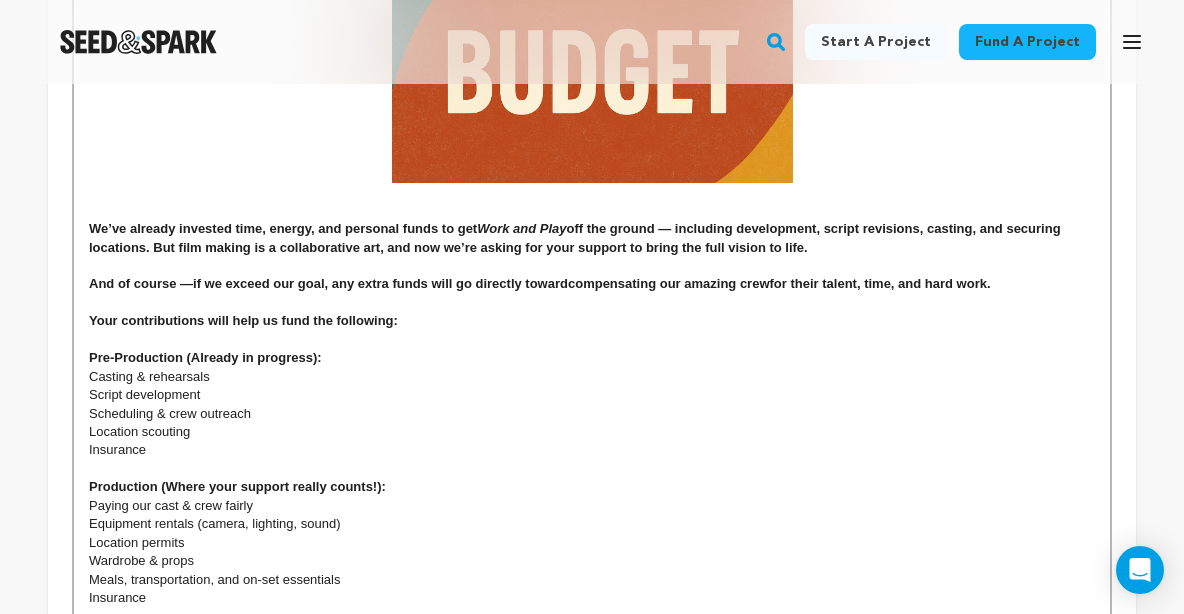 click at bounding box center [592, 340] 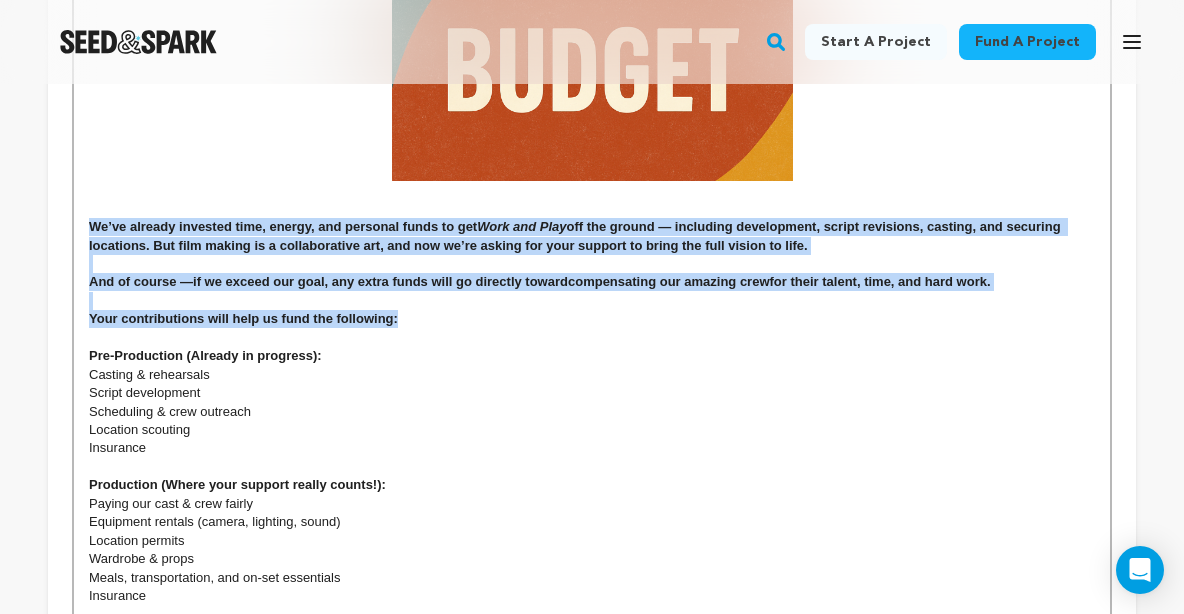 drag, startPoint x: 381, startPoint y: 321, endPoint x: 87, endPoint y: 221, distance: 310.54147 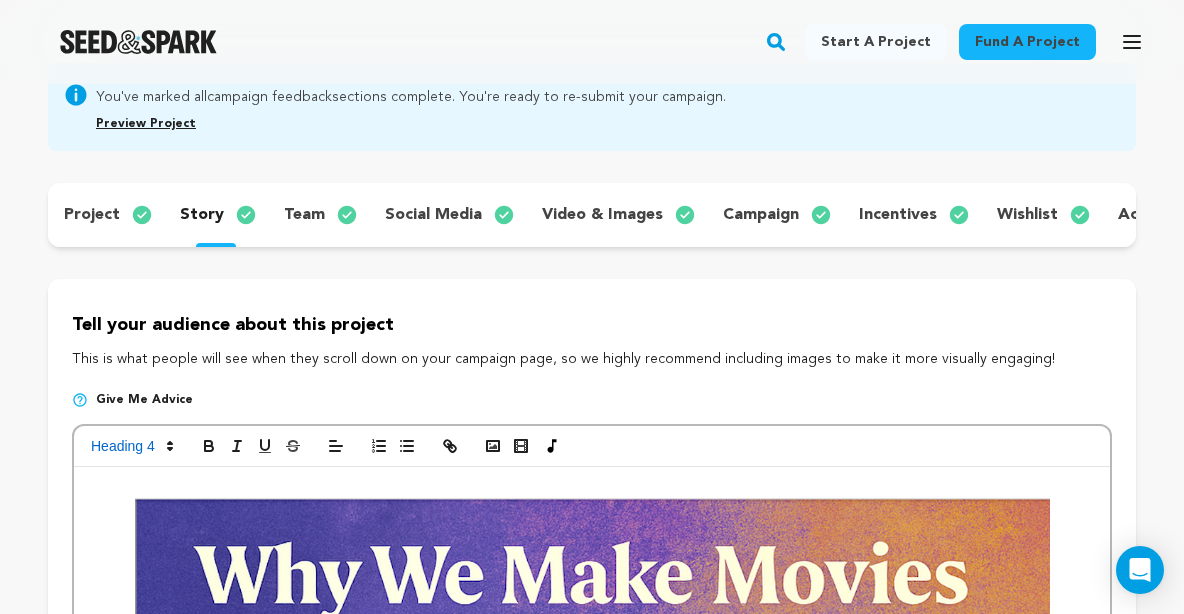 scroll, scrollTop: 159, scrollLeft: 0, axis: vertical 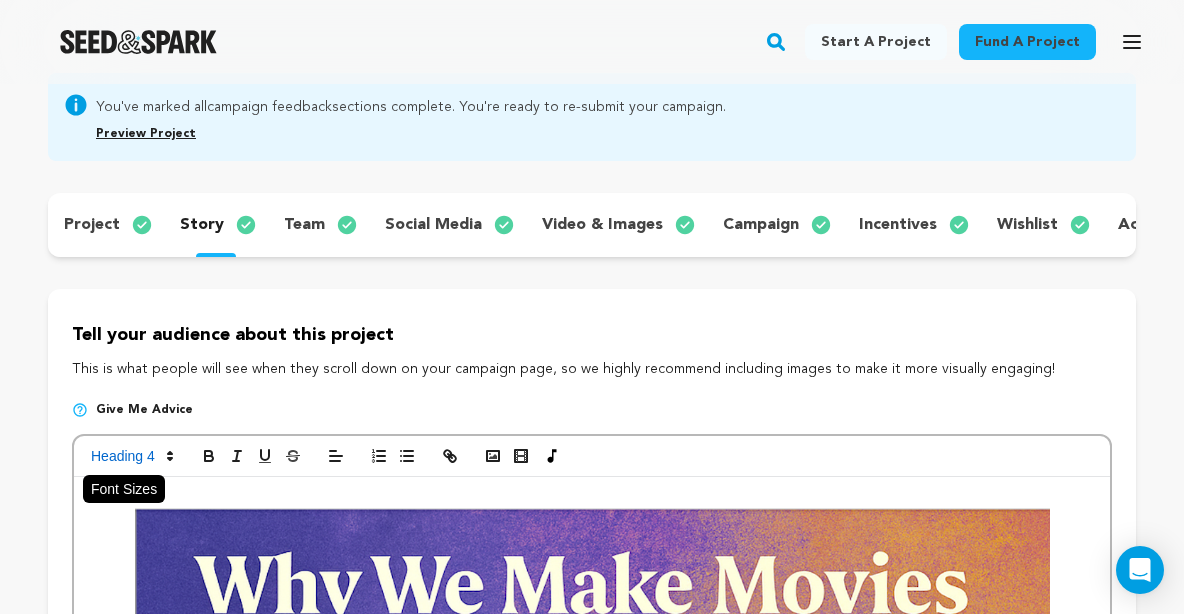 click at bounding box center (131, 456) 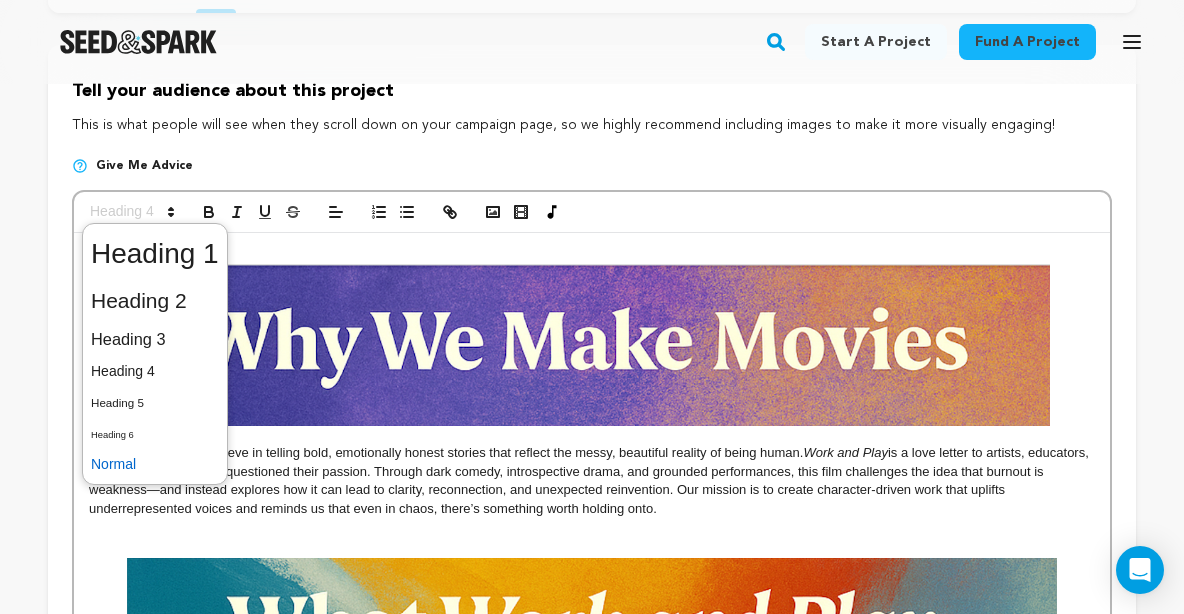 scroll, scrollTop: 405, scrollLeft: 0, axis: vertical 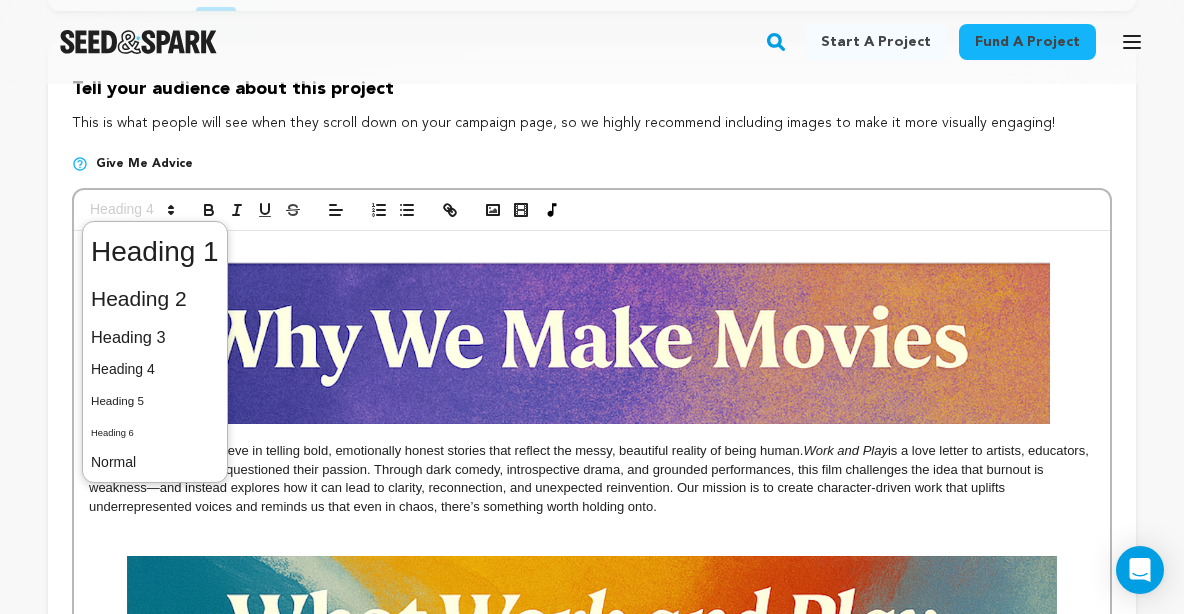 click at bounding box center [155, 462] 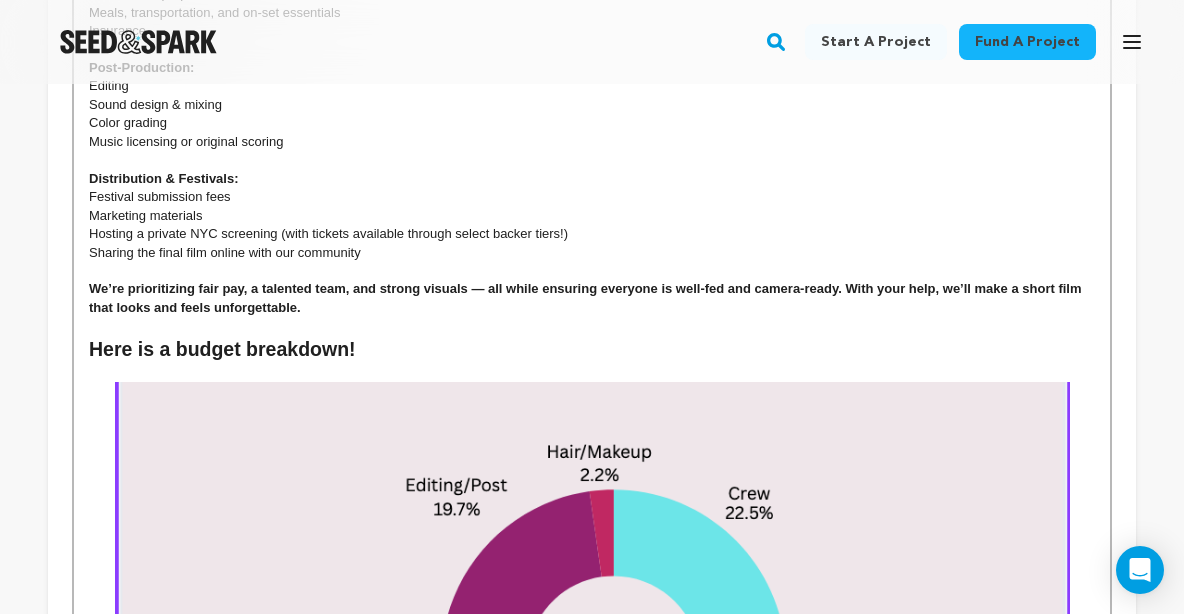scroll, scrollTop: 4340, scrollLeft: 0, axis: vertical 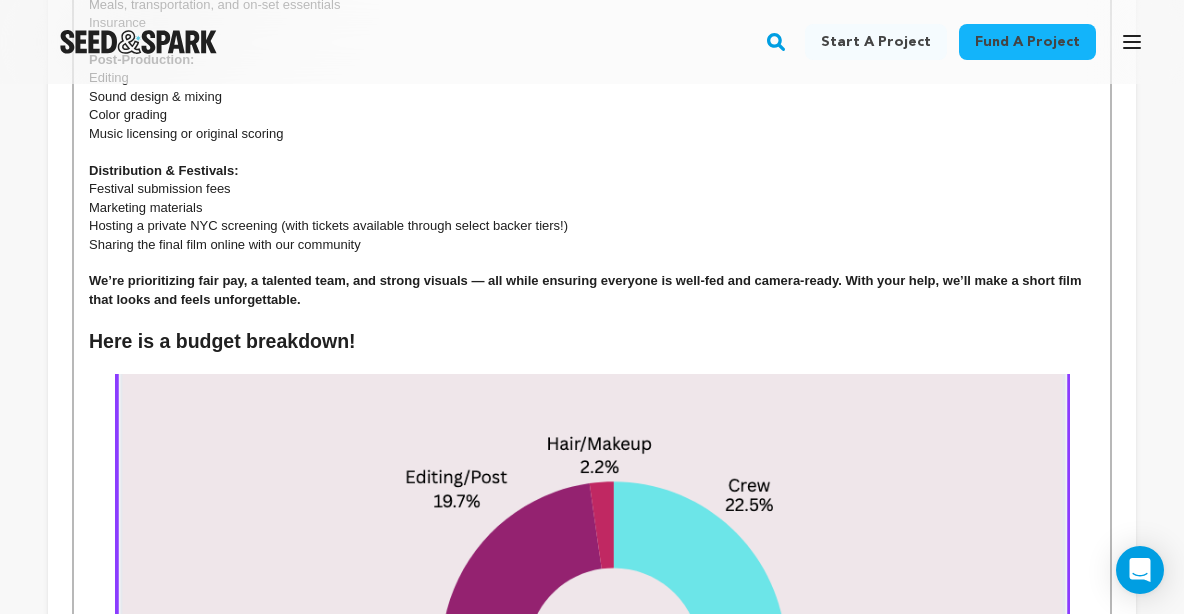 click on "Here is a budget breakdown!" at bounding box center (592, 342) 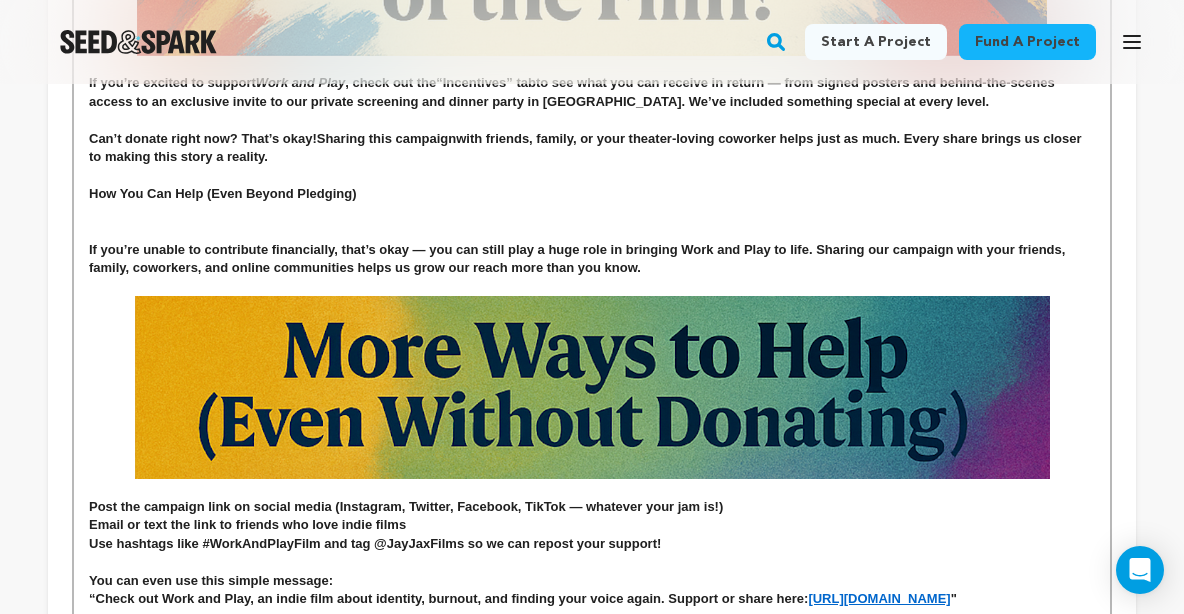 scroll, scrollTop: 6146, scrollLeft: 0, axis: vertical 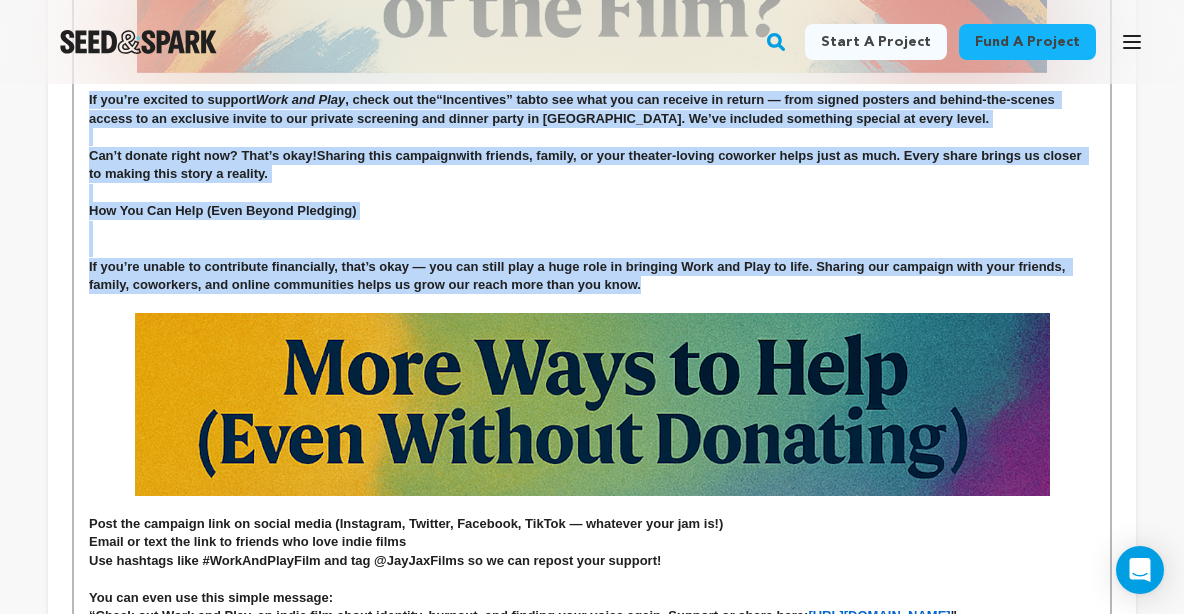drag, startPoint x: 653, startPoint y: 288, endPoint x: 88, endPoint y: 98, distance: 596.09143 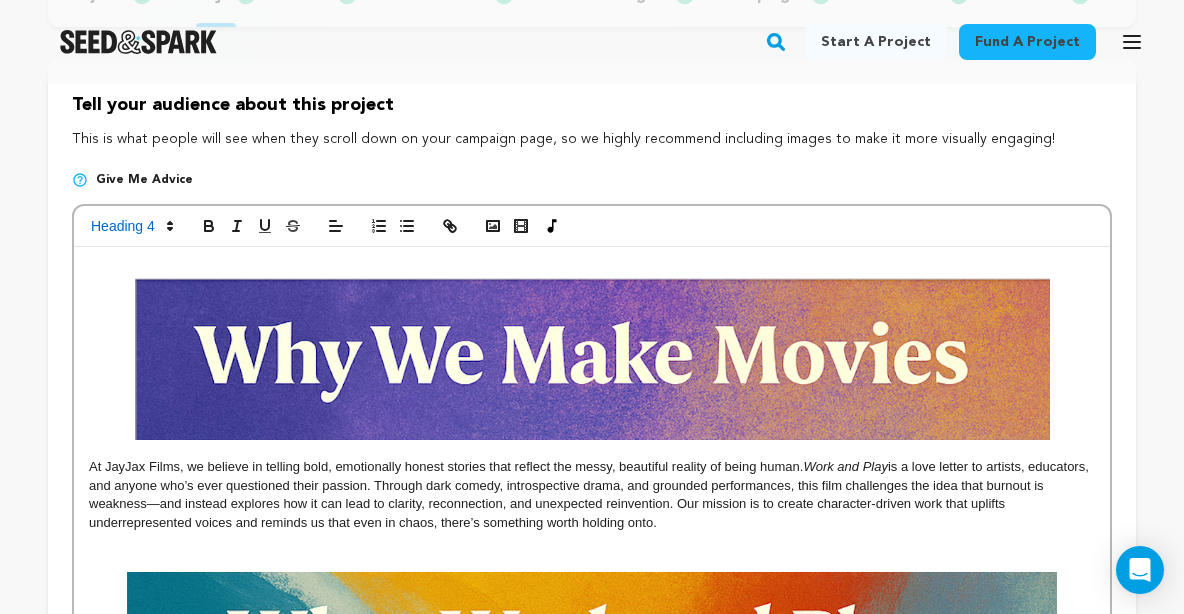 scroll, scrollTop: 387, scrollLeft: 0, axis: vertical 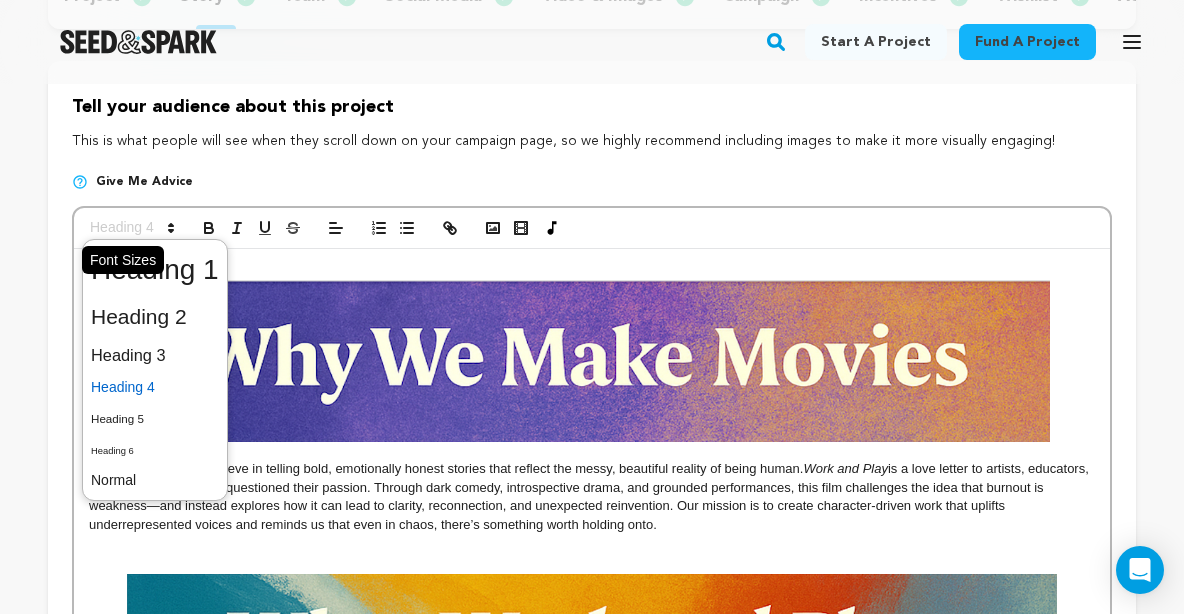 click at bounding box center (131, 228) 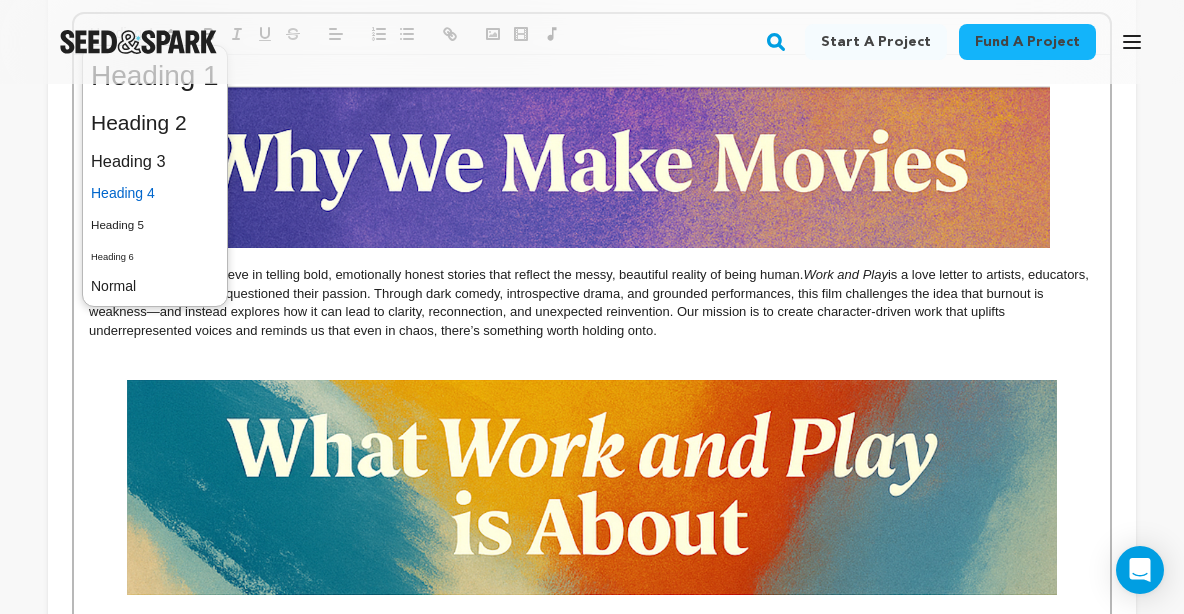 click at bounding box center [155, 286] 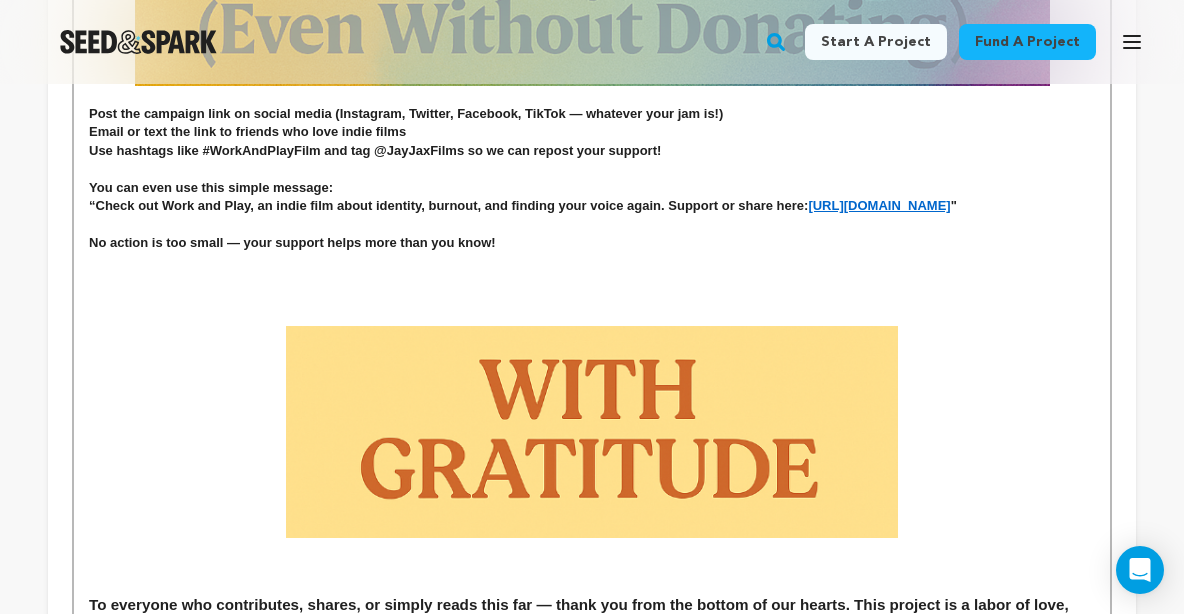 scroll, scrollTop: 6429, scrollLeft: 0, axis: vertical 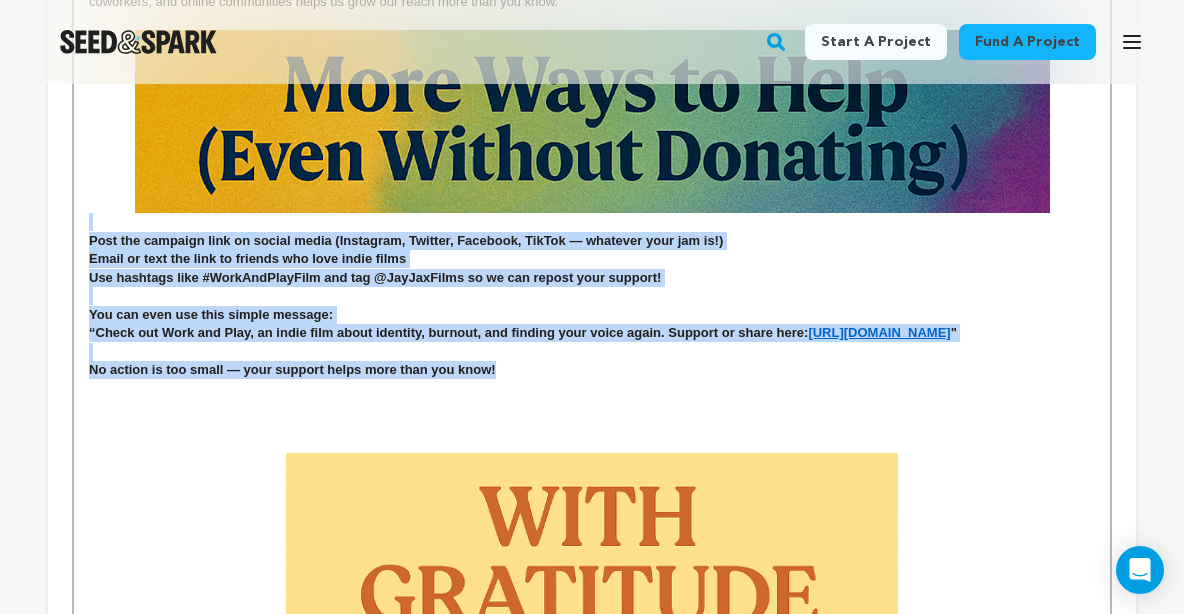 drag, startPoint x: 517, startPoint y: 393, endPoint x: 119, endPoint y: 241, distance: 426.03757 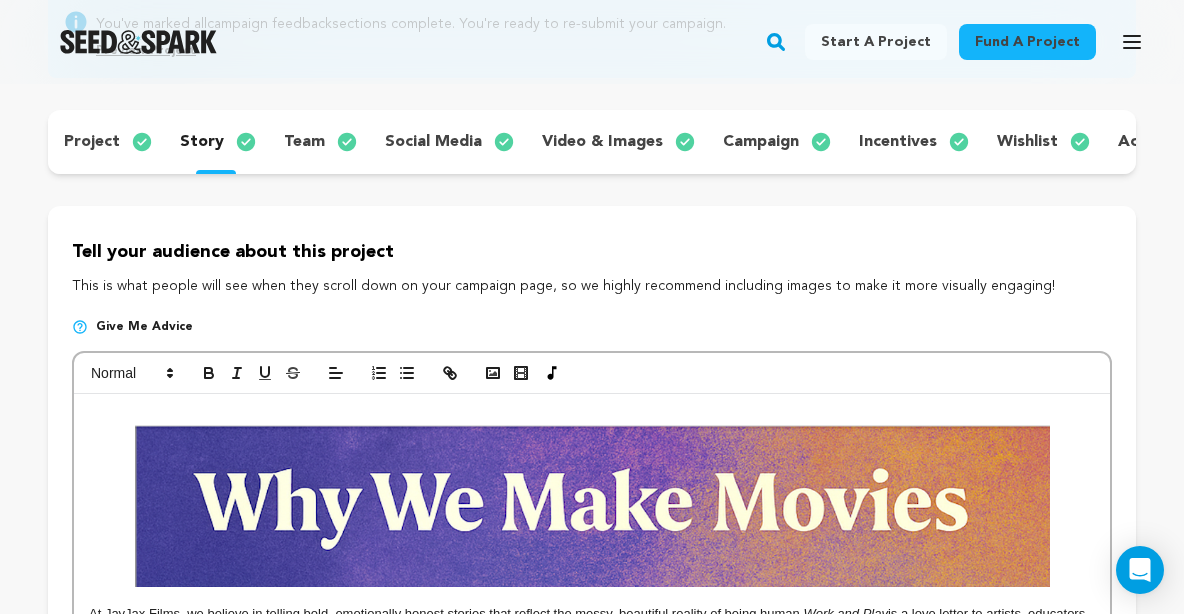 scroll, scrollTop: 254, scrollLeft: 0, axis: vertical 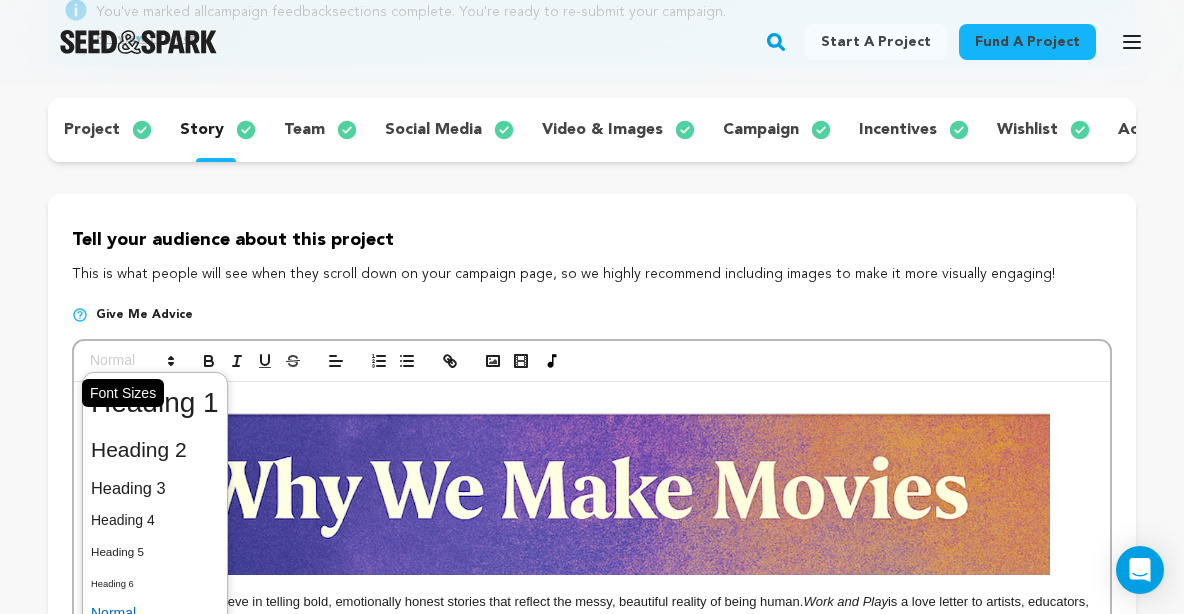 click 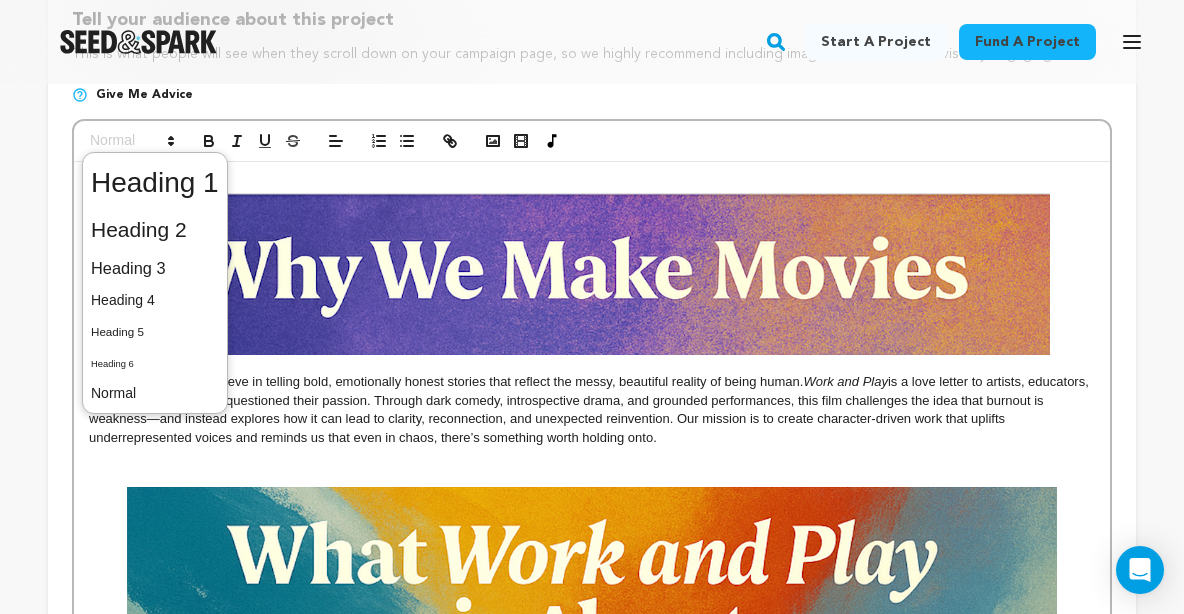 scroll, scrollTop: 535, scrollLeft: 0, axis: vertical 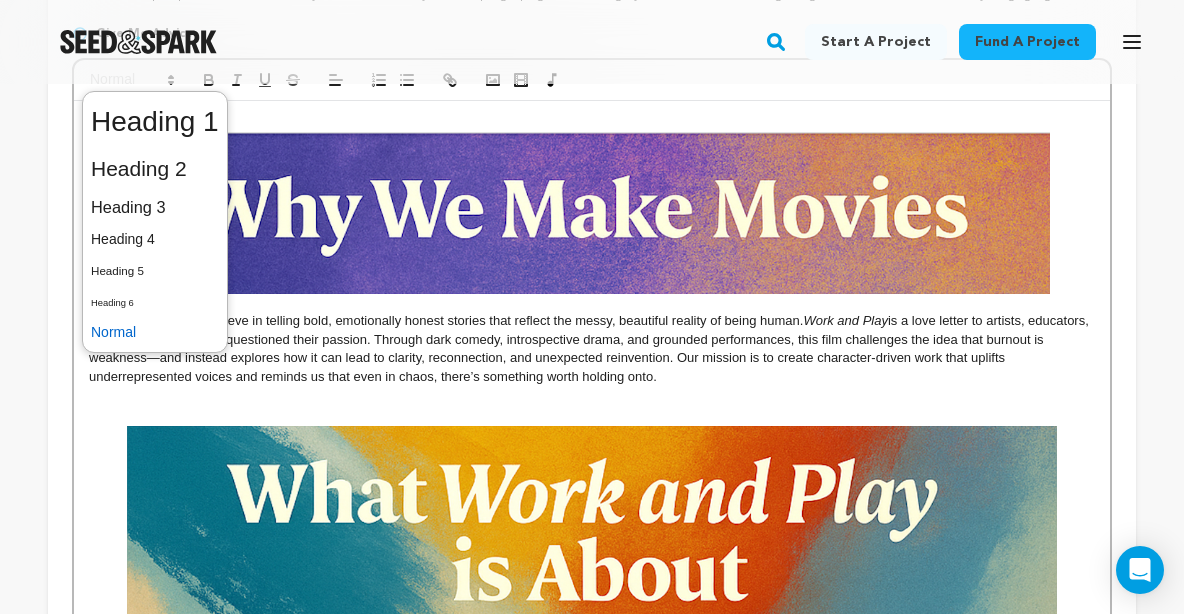 click at bounding box center (155, 332) 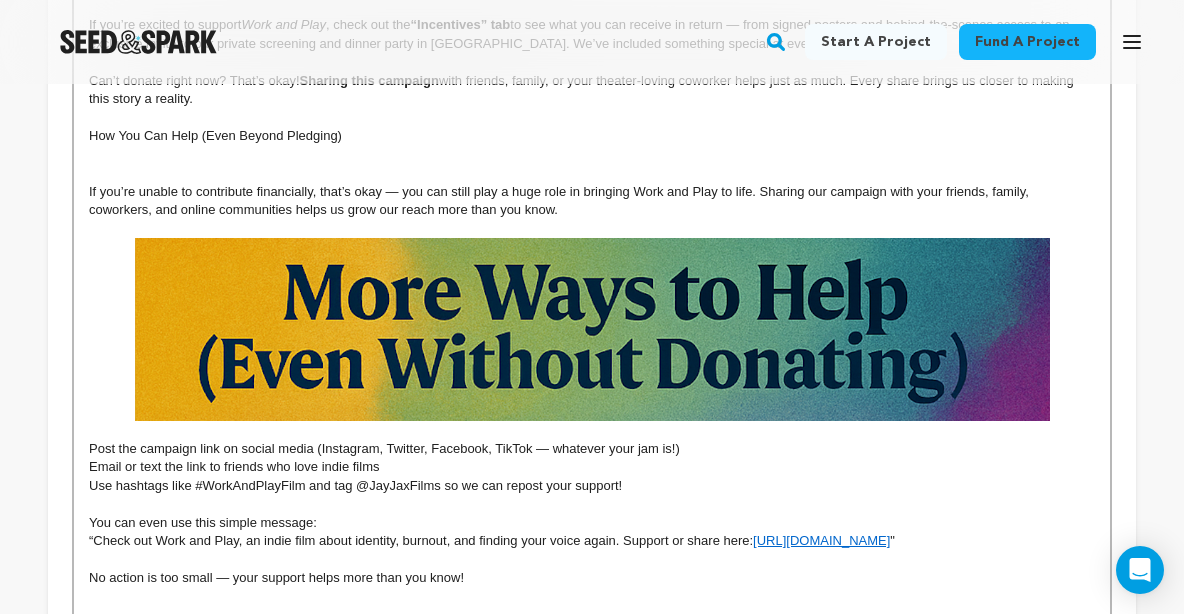 scroll, scrollTop: 6223, scrollLeft: 0, axis: vertical 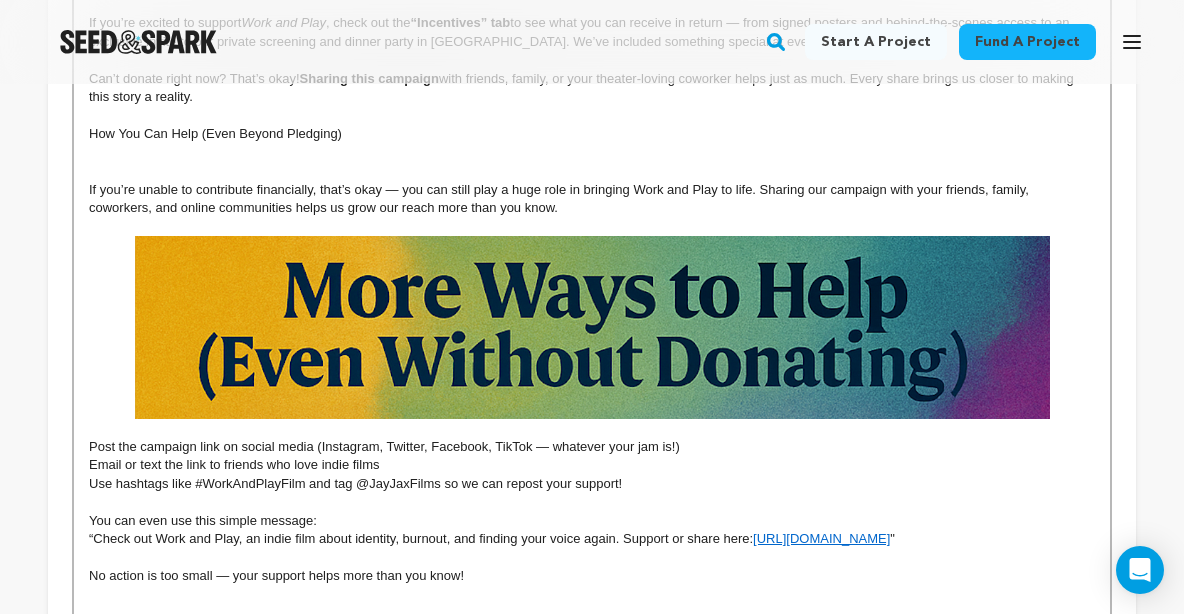click at bounding box center (592, 502) 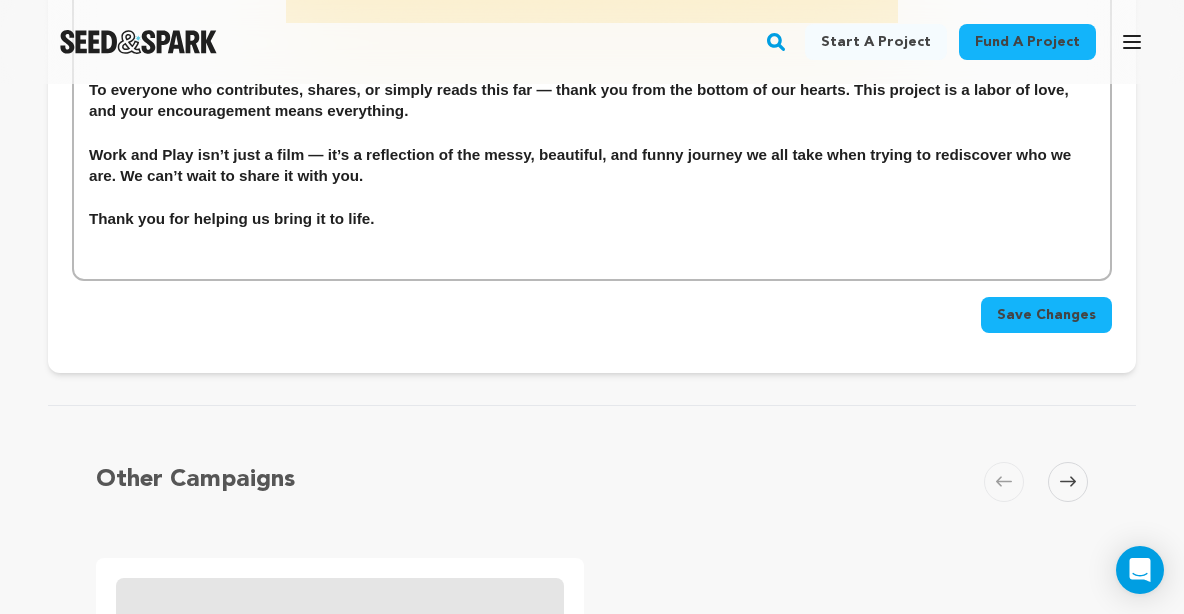 scroll, scrollTop: 7073, scrollLeft: 0, axis: vertical 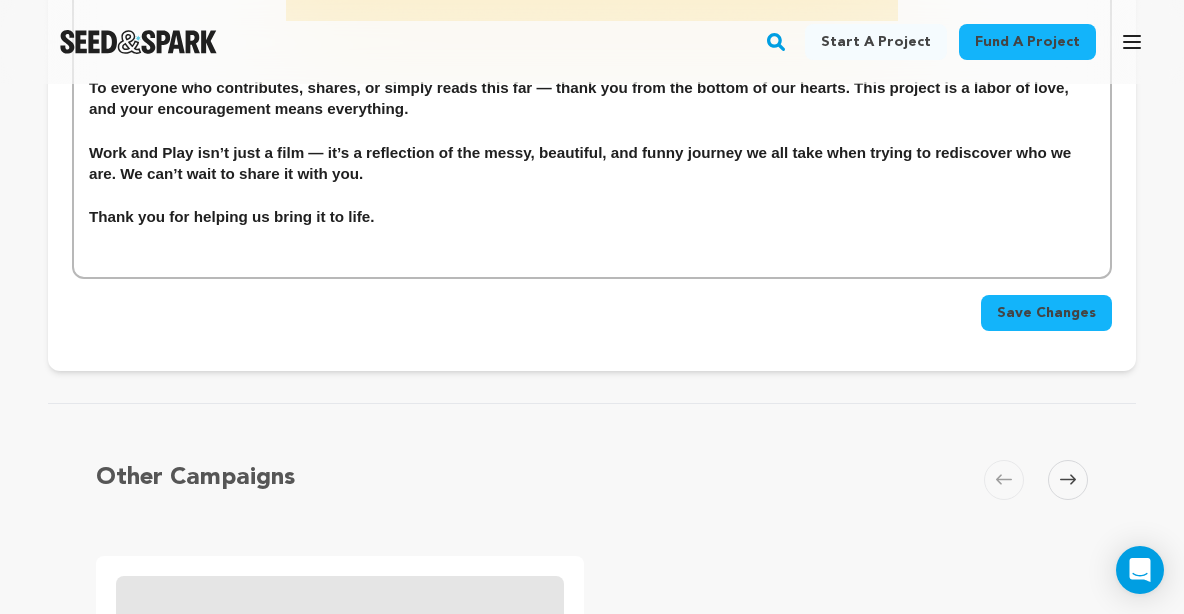 click on "Save Changes" at bounding box center [1046, 313] 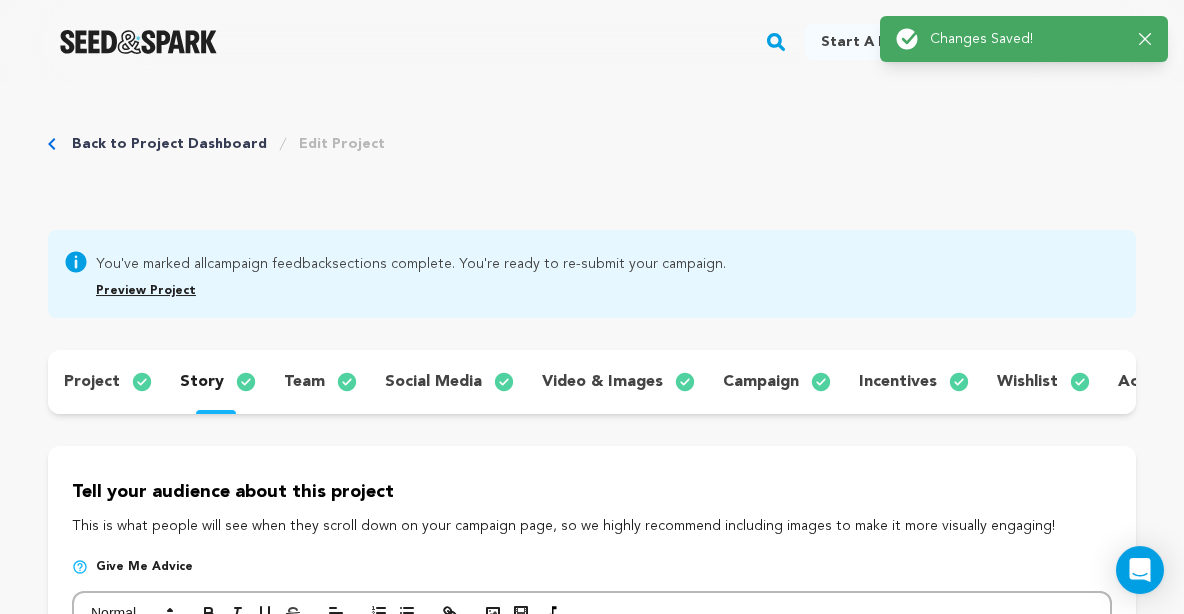 scroll, scrollTop: 0, scrollLeft: 0, axis: both 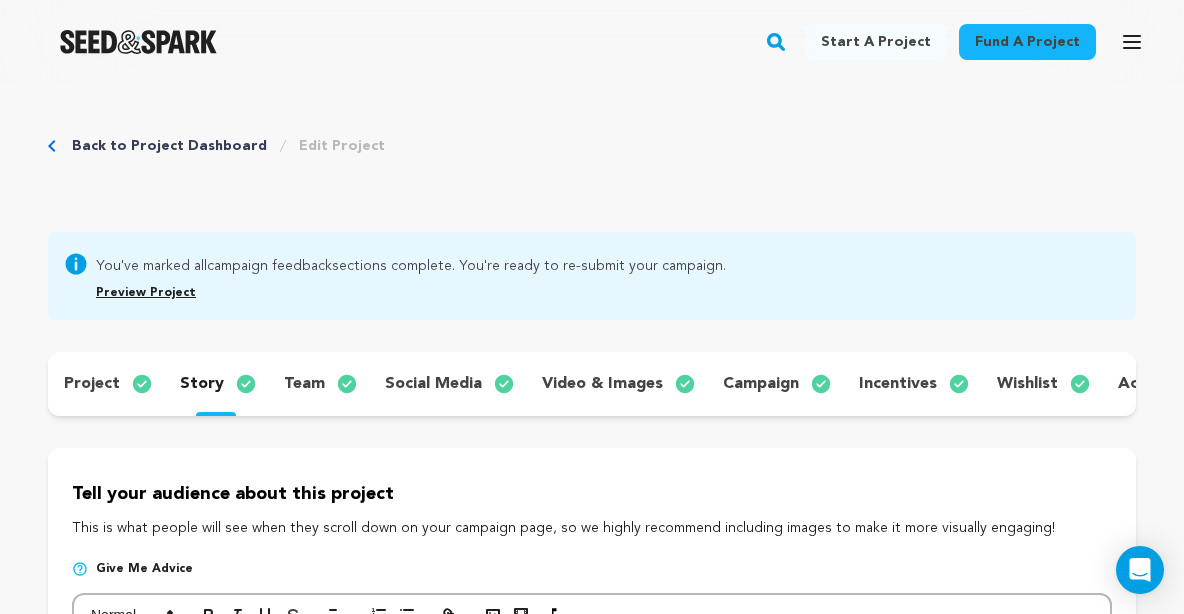 click on "incentives" at bounding box center [898, 384] 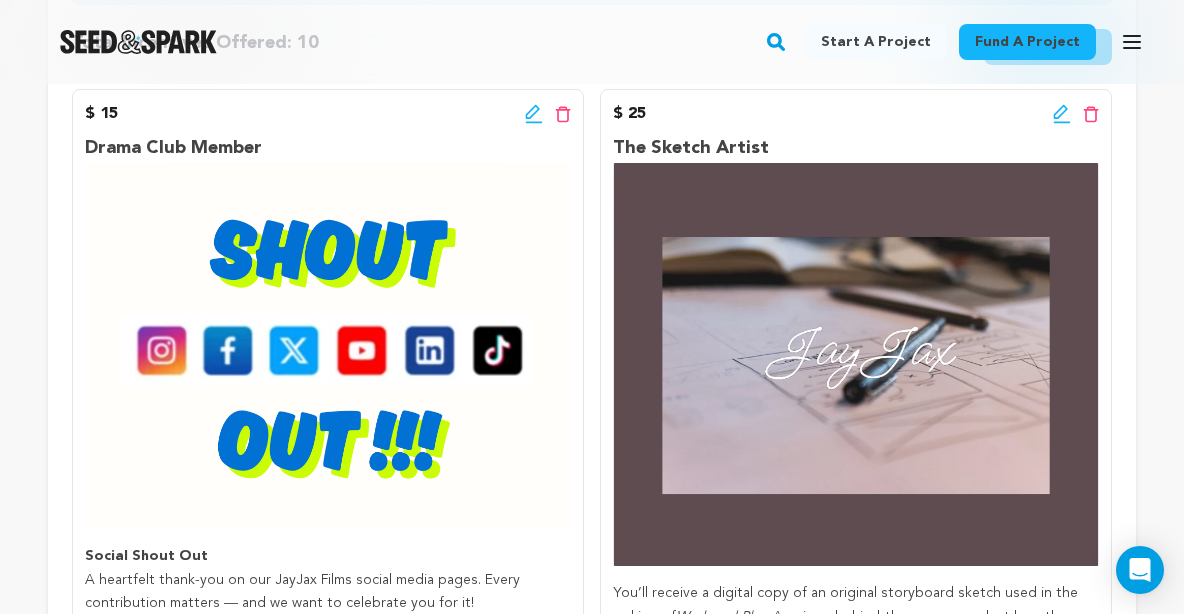 scroll, scrollTop: 520, scrollLeft: 0, axis: vertical 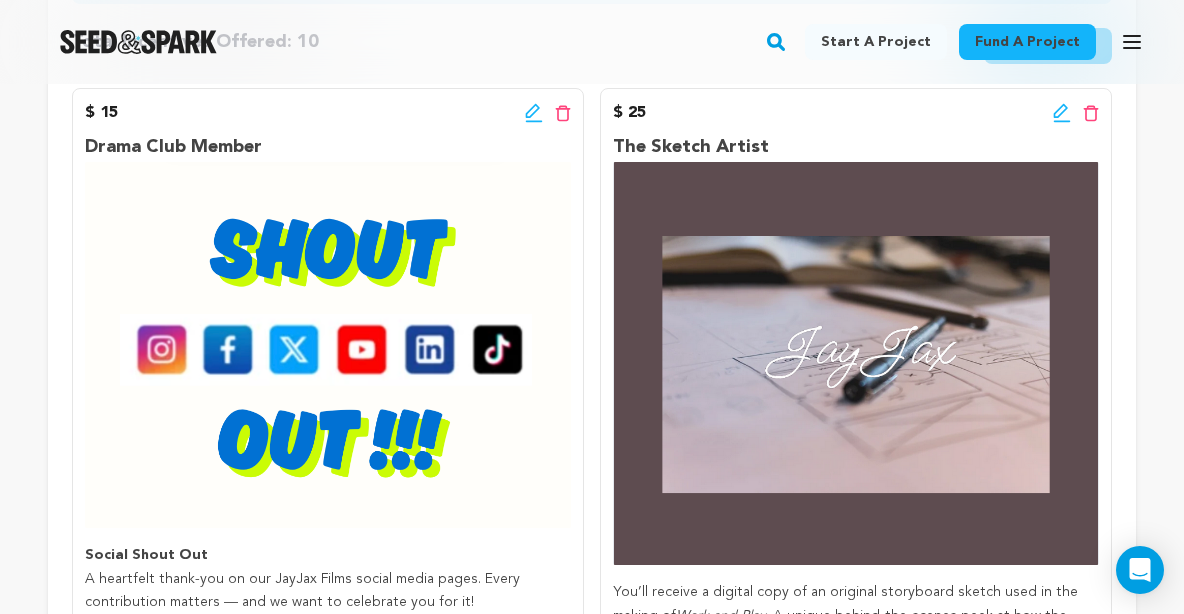 click 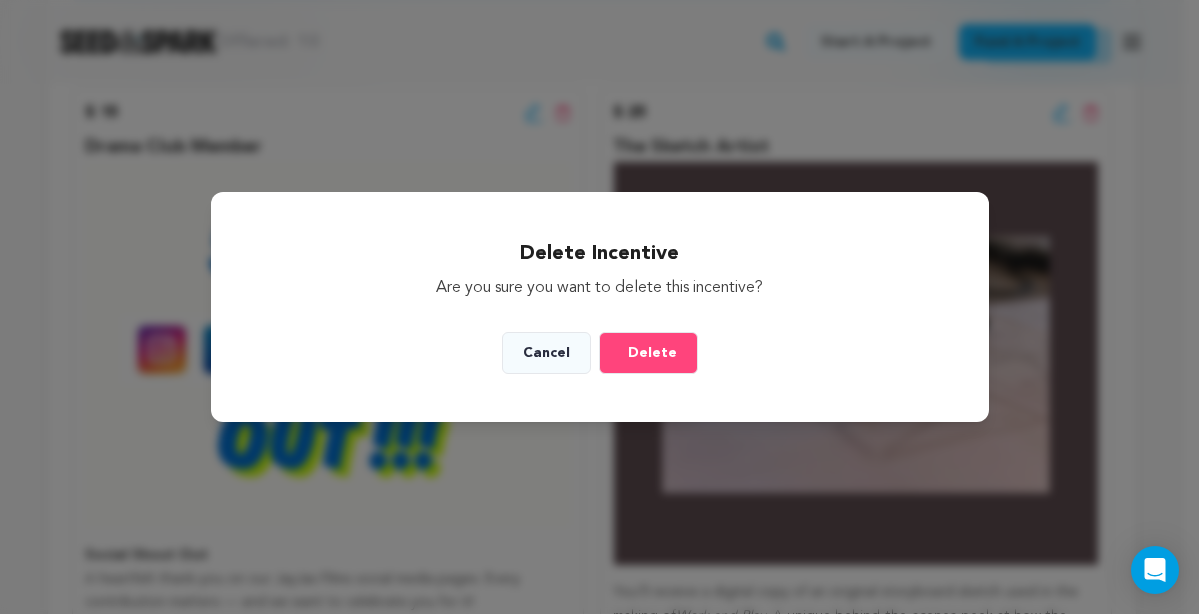 click on "Delete" at bounding box center (652, 353) 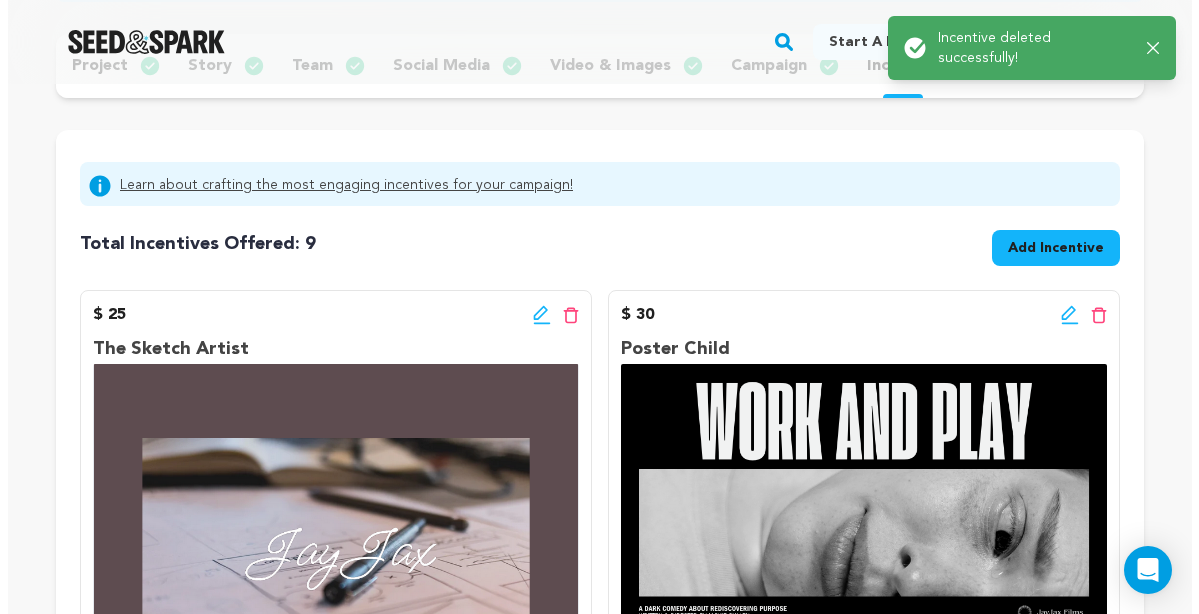 scroll, scrollTop: 329, scrollLeft: 0, axis: vertical 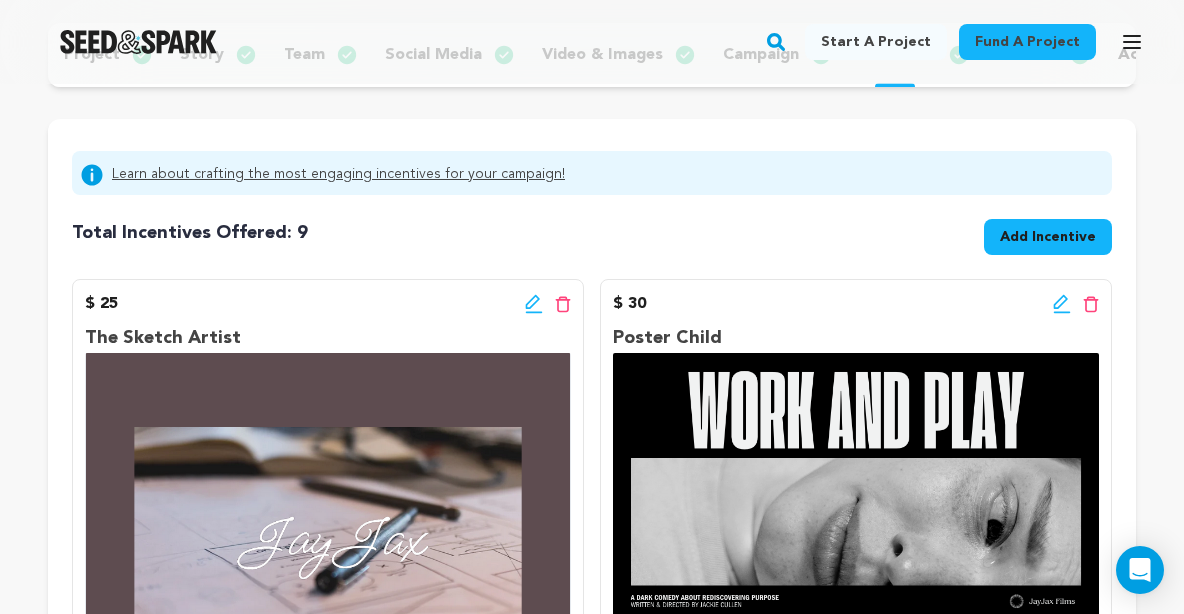 click 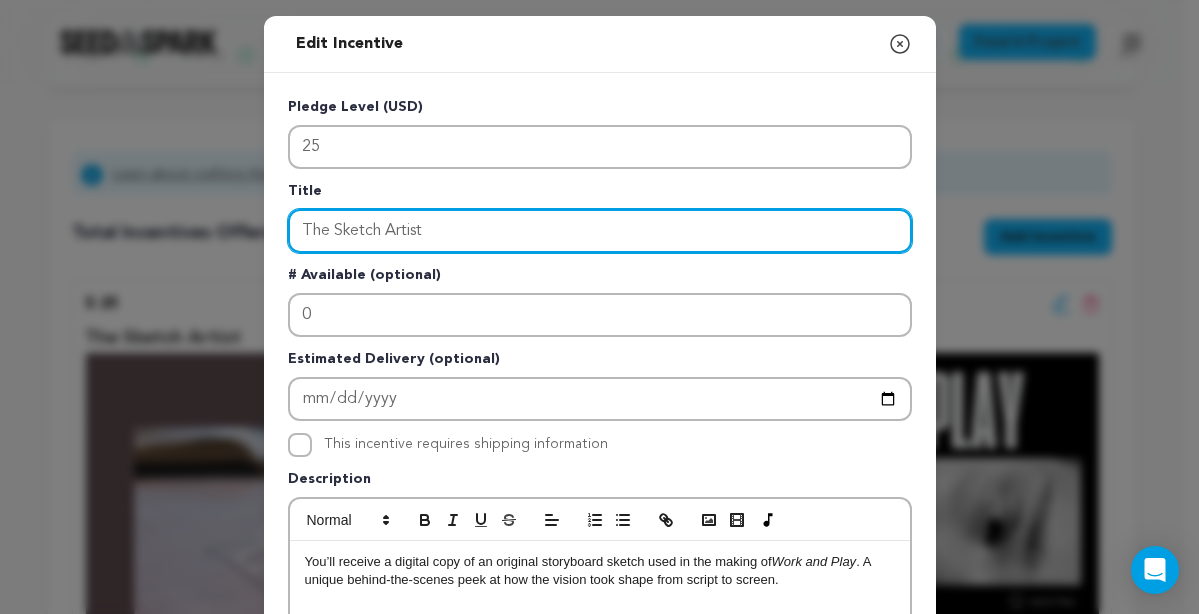 click on "The Sketch Artist" at bounding box center [600, 231] 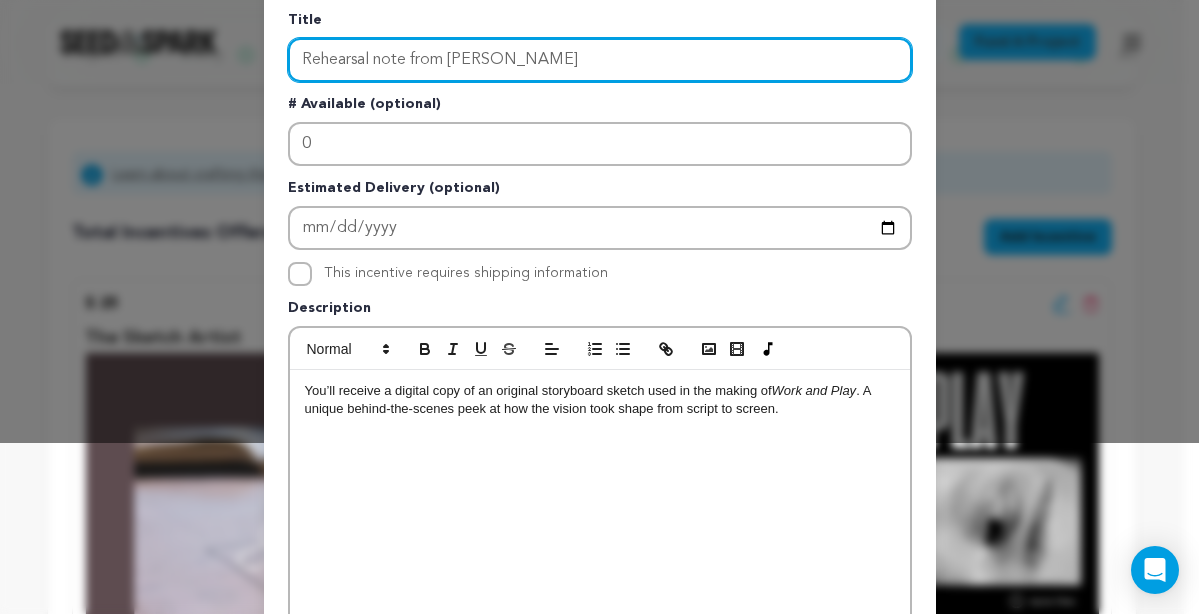 scroll, scrollTop: 260, scrollLeft: 0, axis: vertical 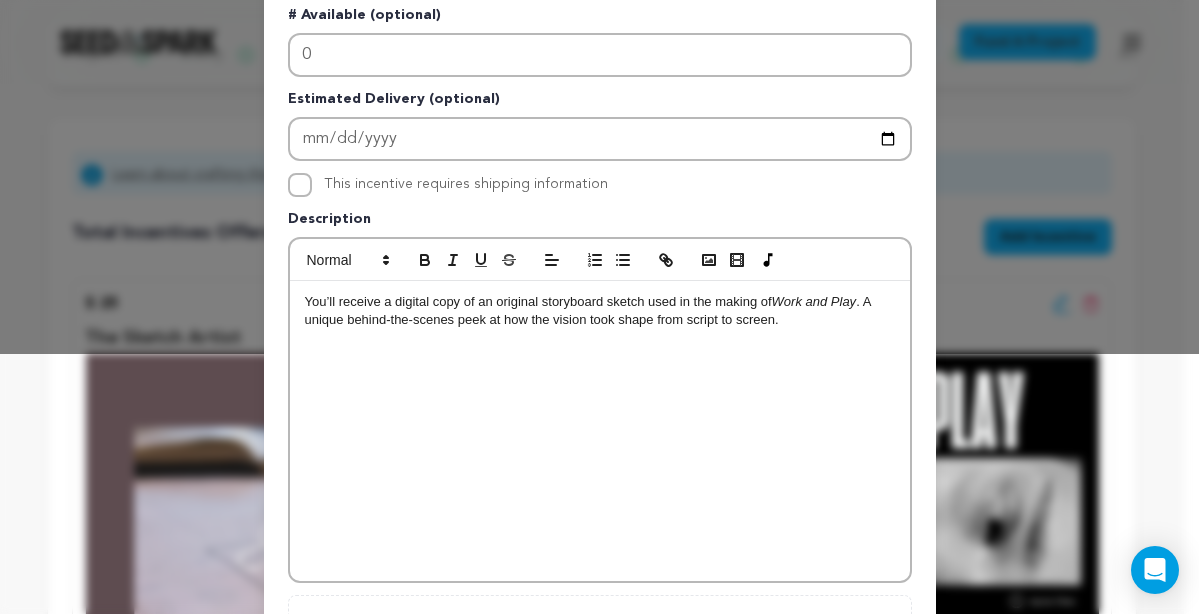 type on "Rehearsal note from [PERSON_NAME]" 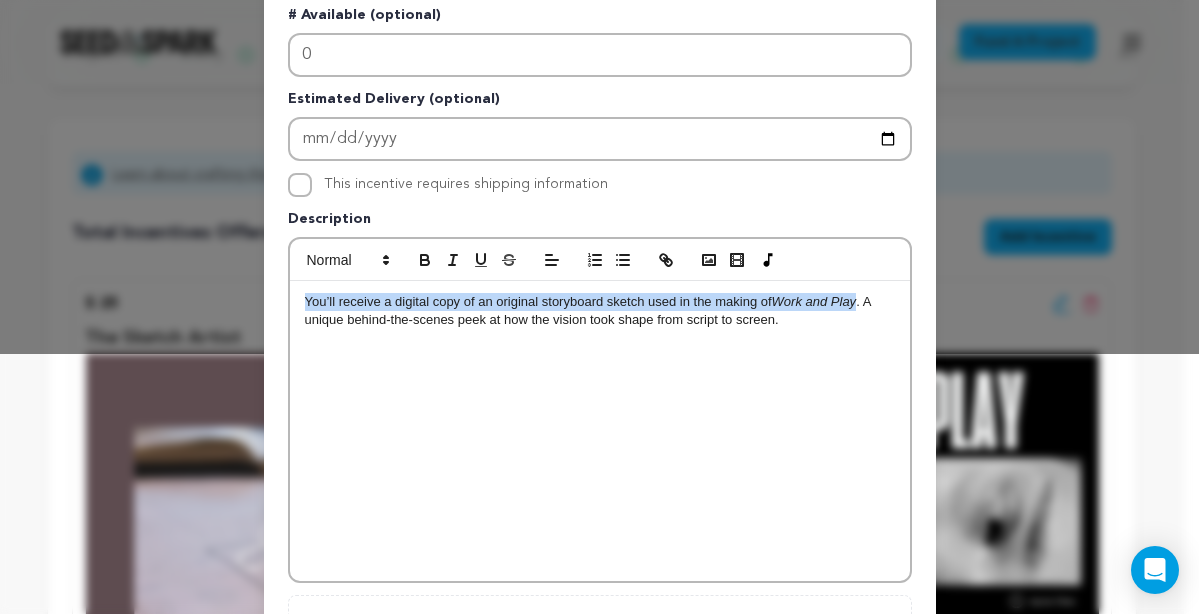 click on "You’ll receive a digital copy of an original storyboard sketch used in the making of  Work and Play . A unique behind-the-scenes peek at how the vision took shape from script to screen." at bounding box center [600, 311] 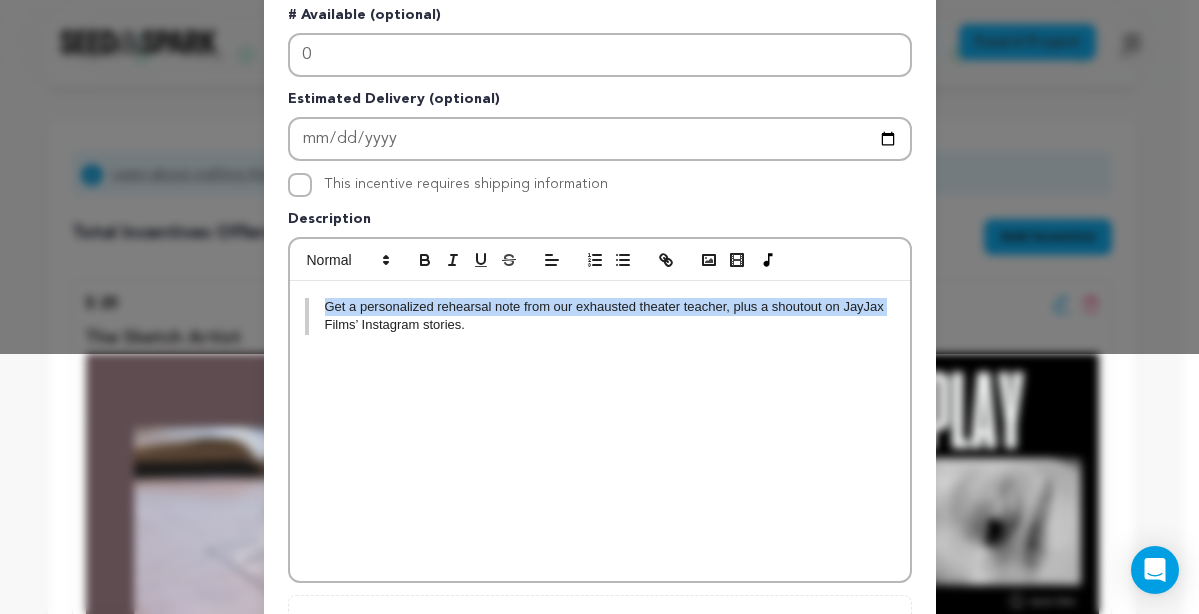 drag, startPoint x: 308, startPoint y: 330, endPoint x: 298, endPoint y: 300, distance: 31.622776 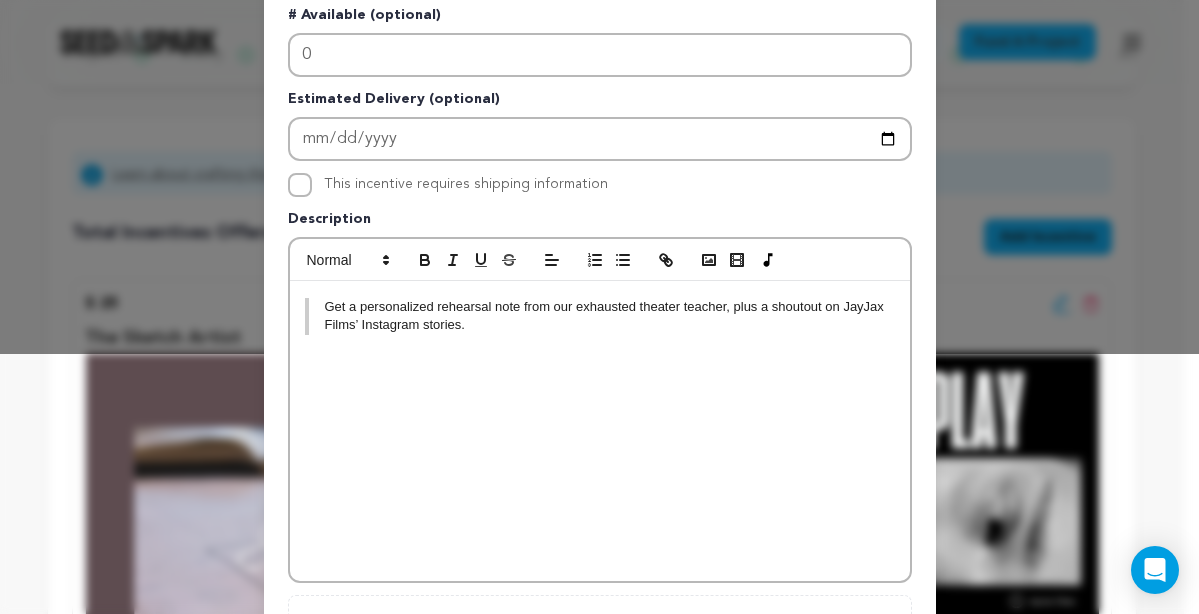 click at bounding box center [600, 349] 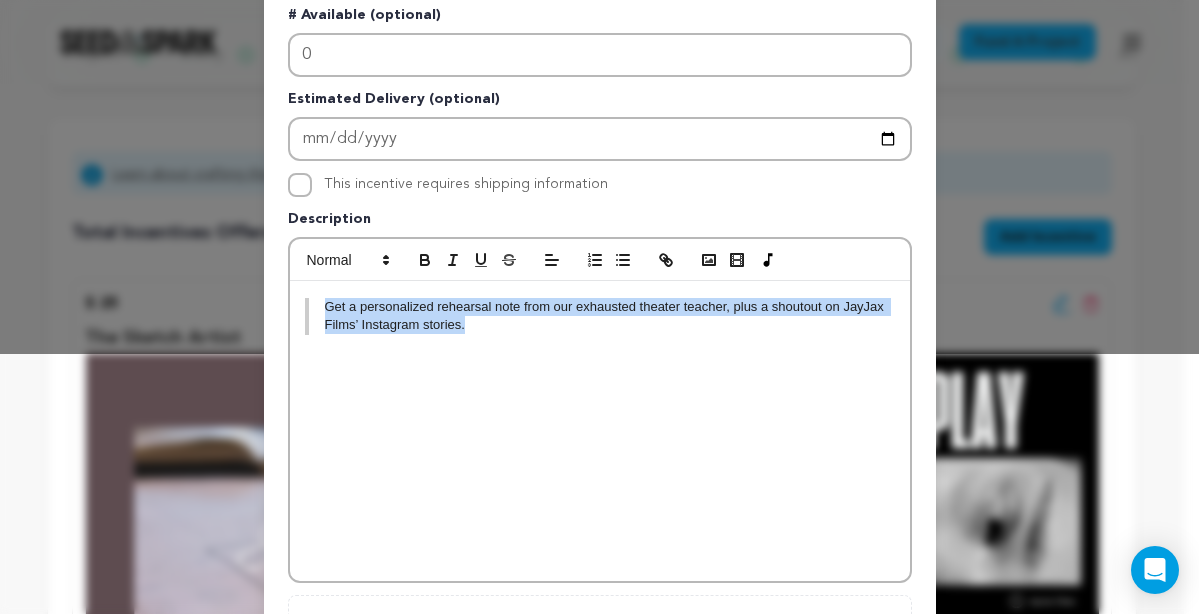 drag, startPoint x: 488, startPoint y: 324, endPoint x: 286, endPoint y: 298, distance: 203.6664 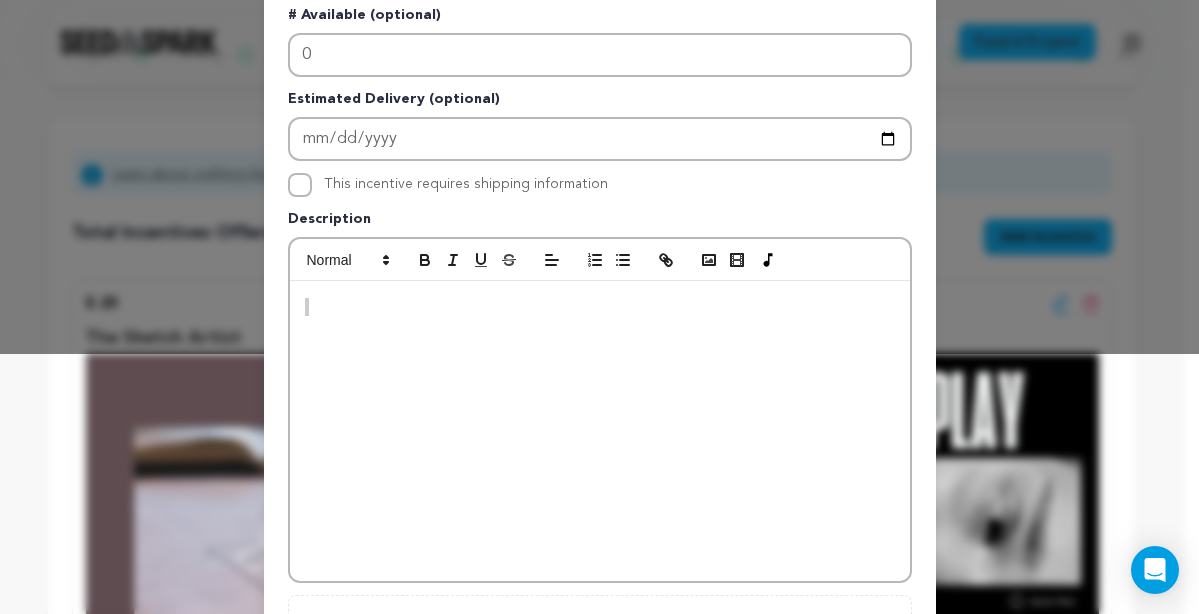 drag, startPoint x: 305, startPoint y: 308, endPoint x: 275, endPoint y: 306, distance: 30.066593 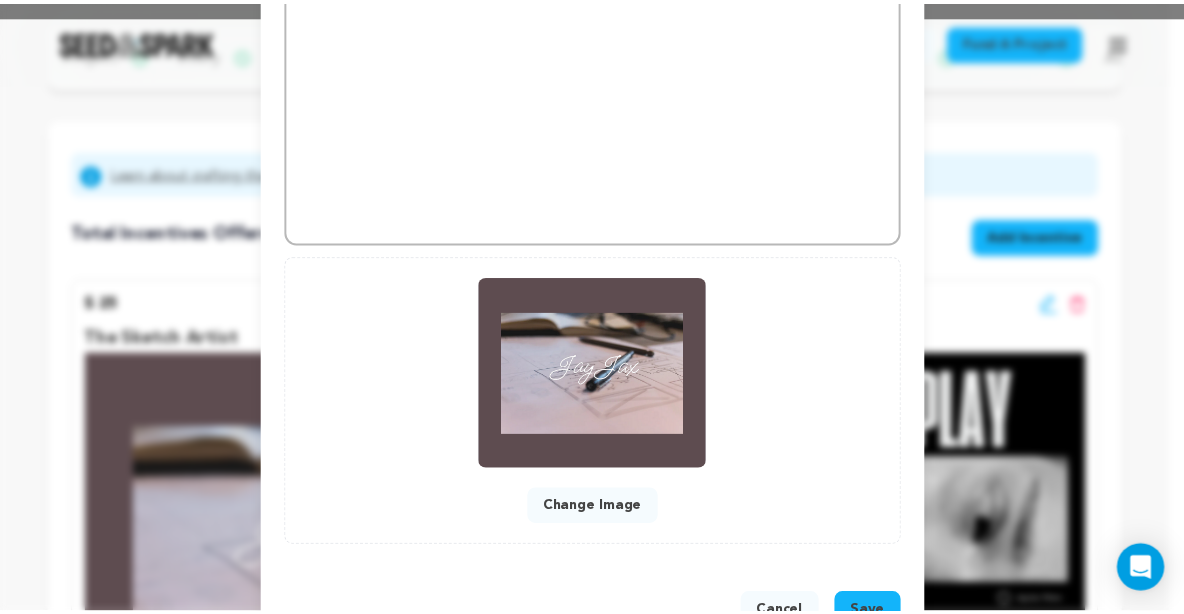 scroll, scrollTop: 664, scrollLeft: 0, axis: vertical 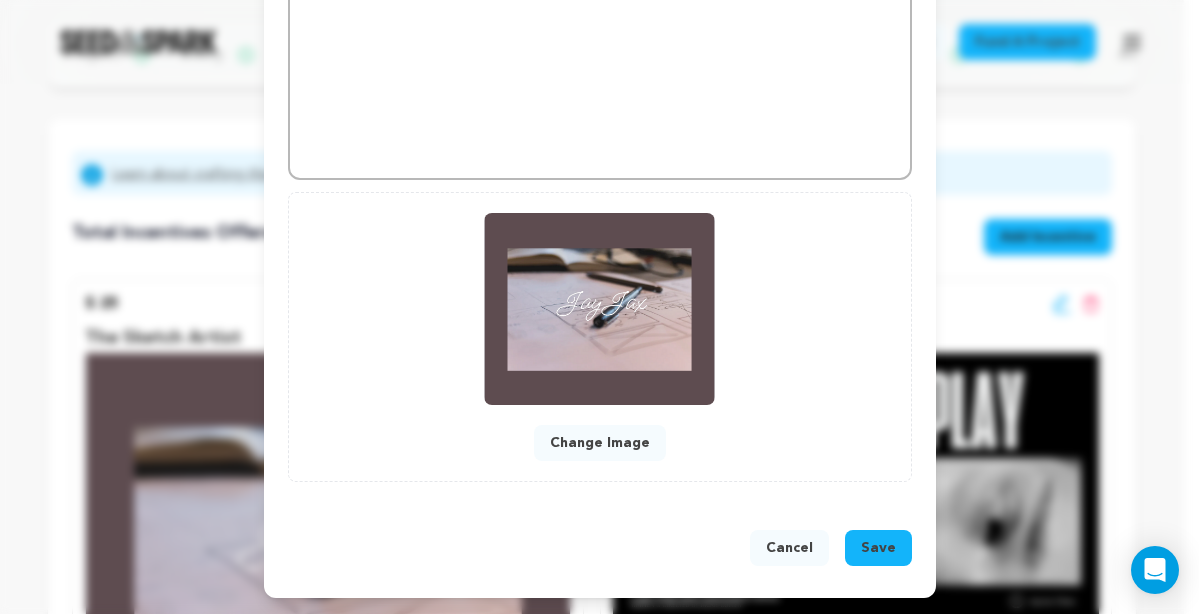 click on "Cancel" at bounding box center [789, 548] 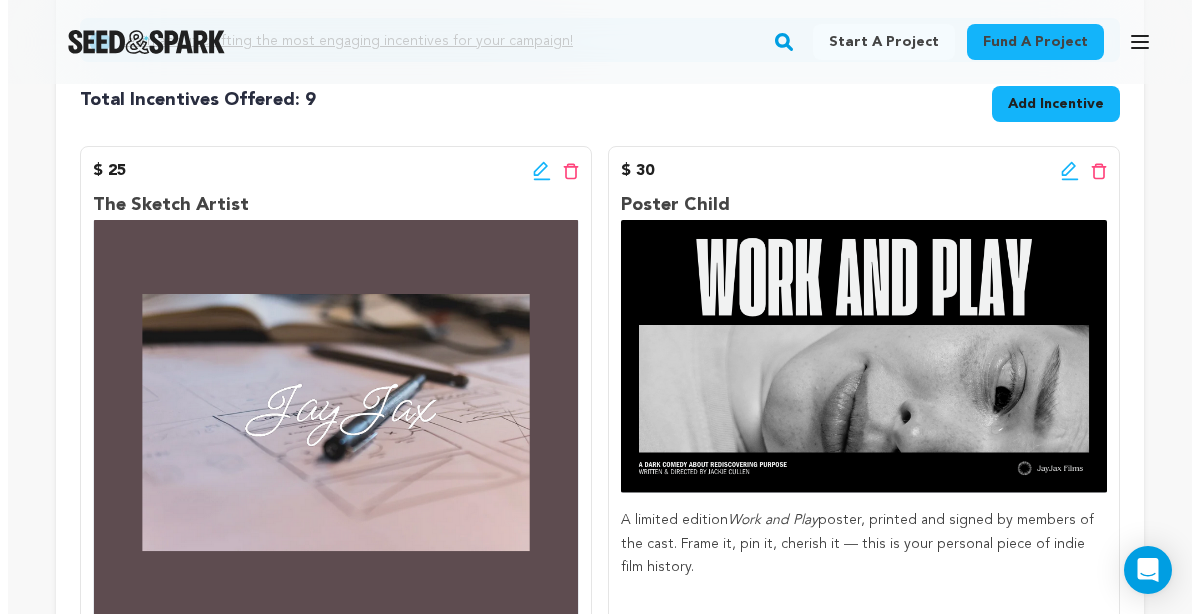 scroll, scrollTop: 473, scrollLeft: 0, axis: vertical 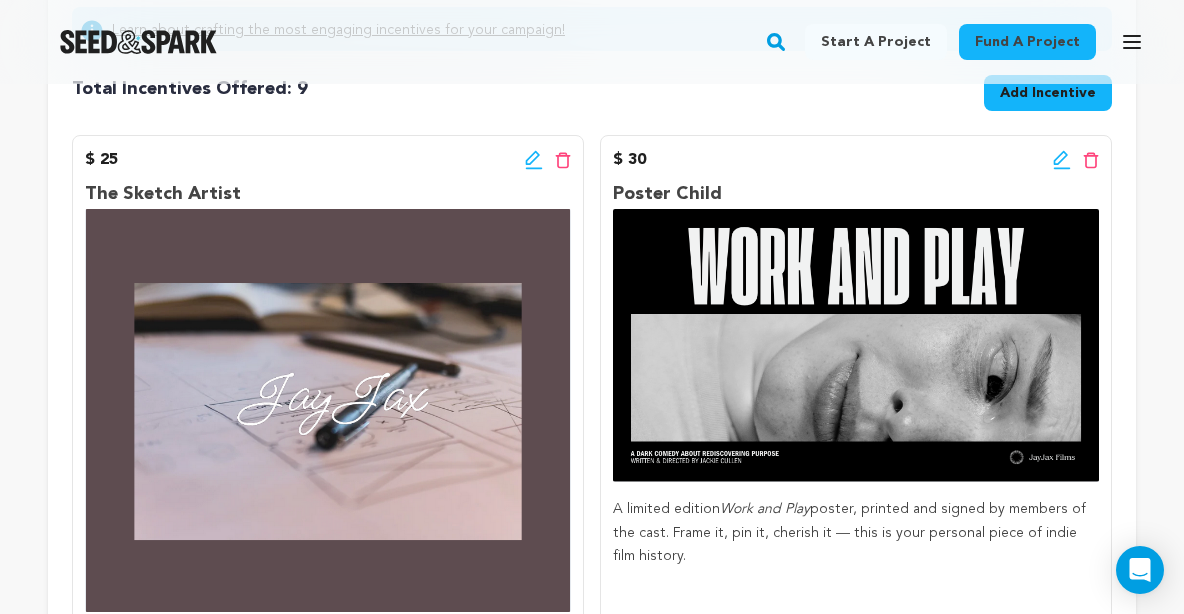 click 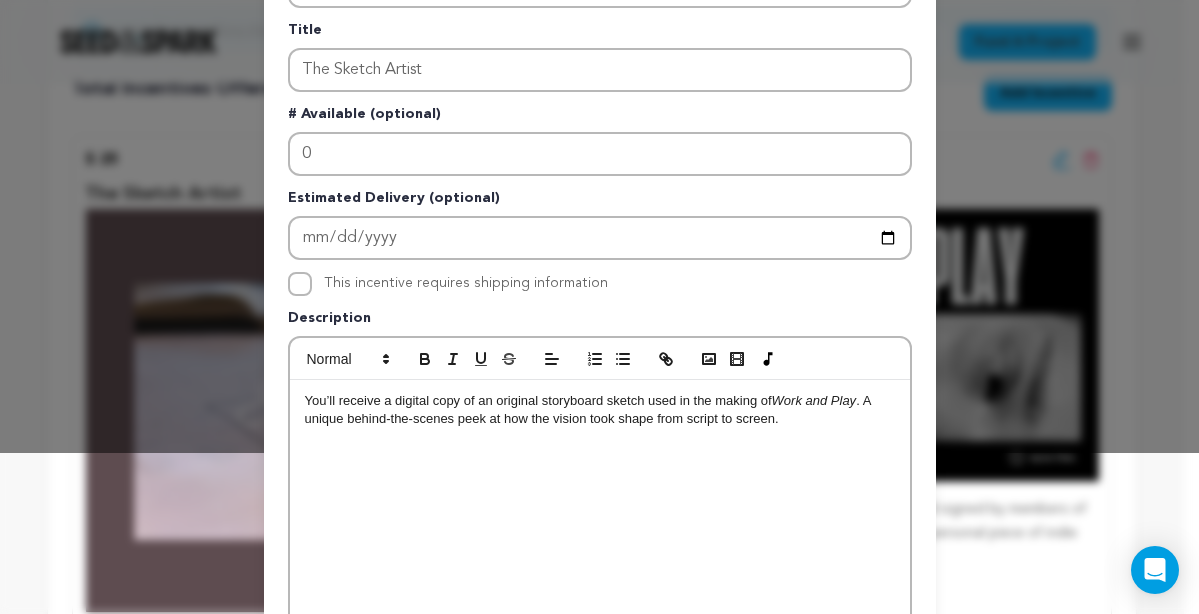 scroll, scrollTop: 185, scrollLeft: 0, axis: vertical 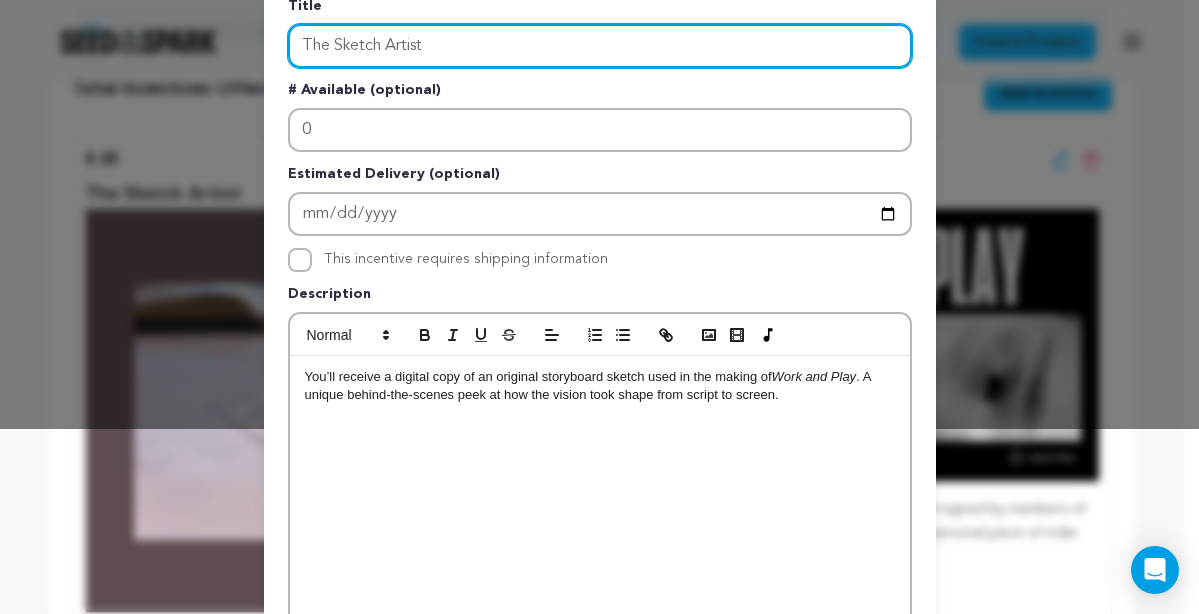 click on "The Sketch Artist" at bounding box center [600, 46] 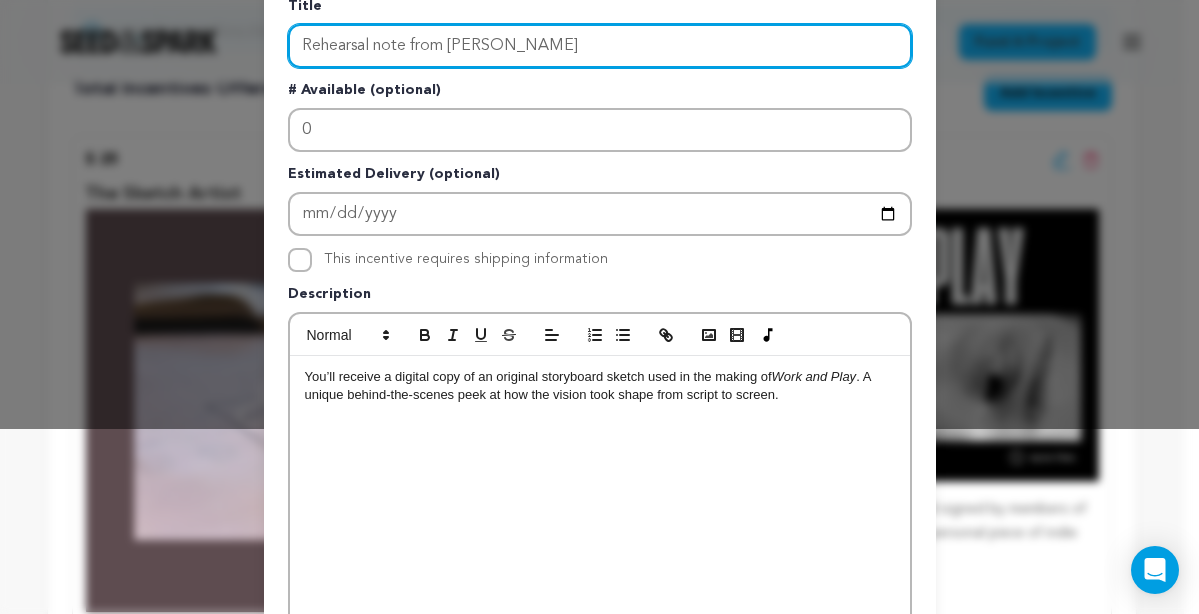 type on "Rehearsal note from [PERSON_NAME]" 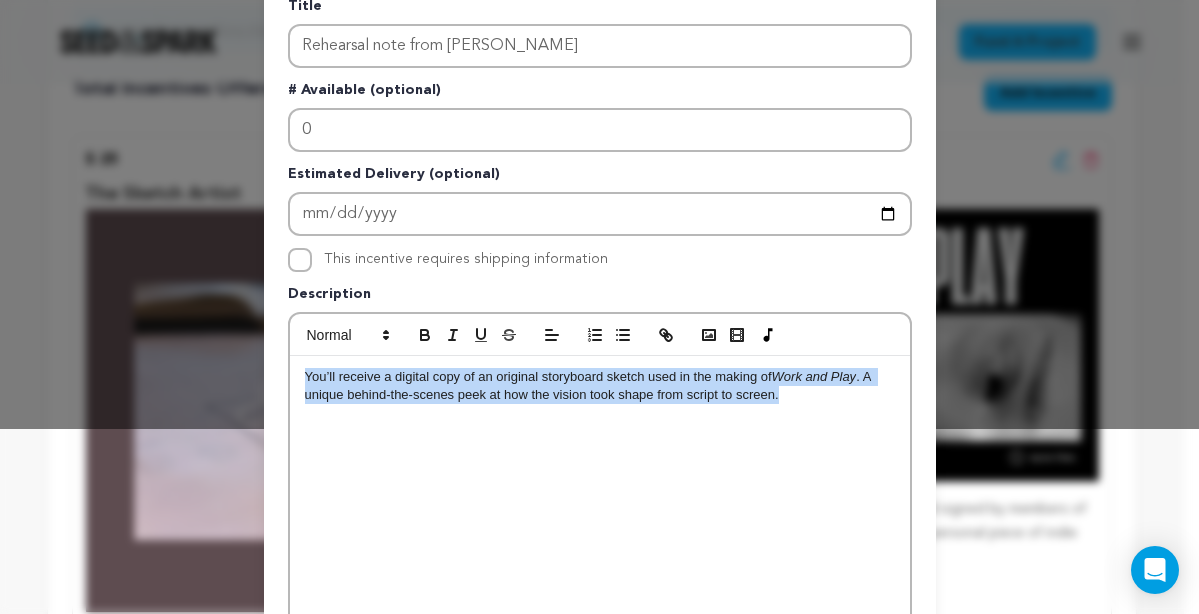 drag, startPoint x: 780, startPoint y: 396, endPoint x: 248, endPoint y: 358, distance: 533.3554 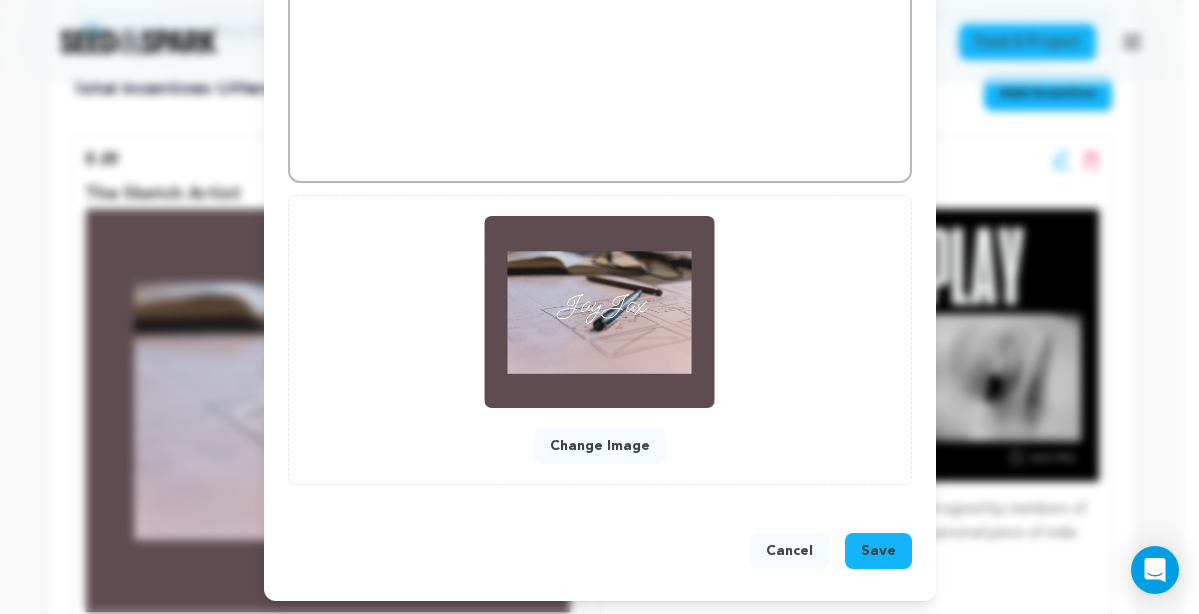 scroll, scrollTop: 658, scrollLeft: 0, axis: vertical 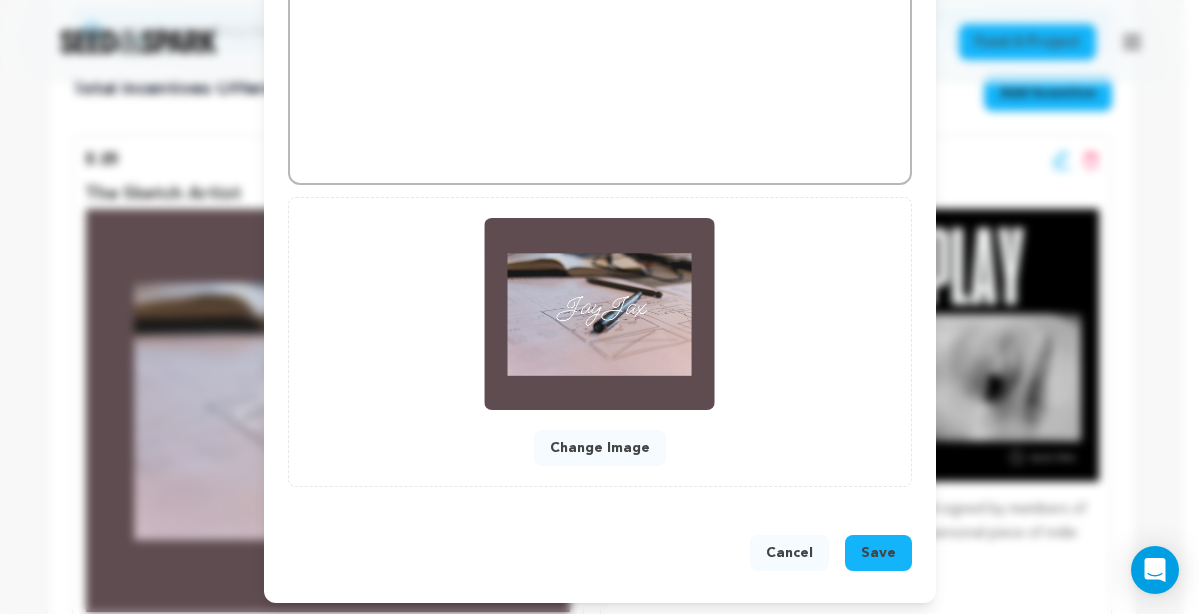 click on "Save" at bounding box center [878, 553] 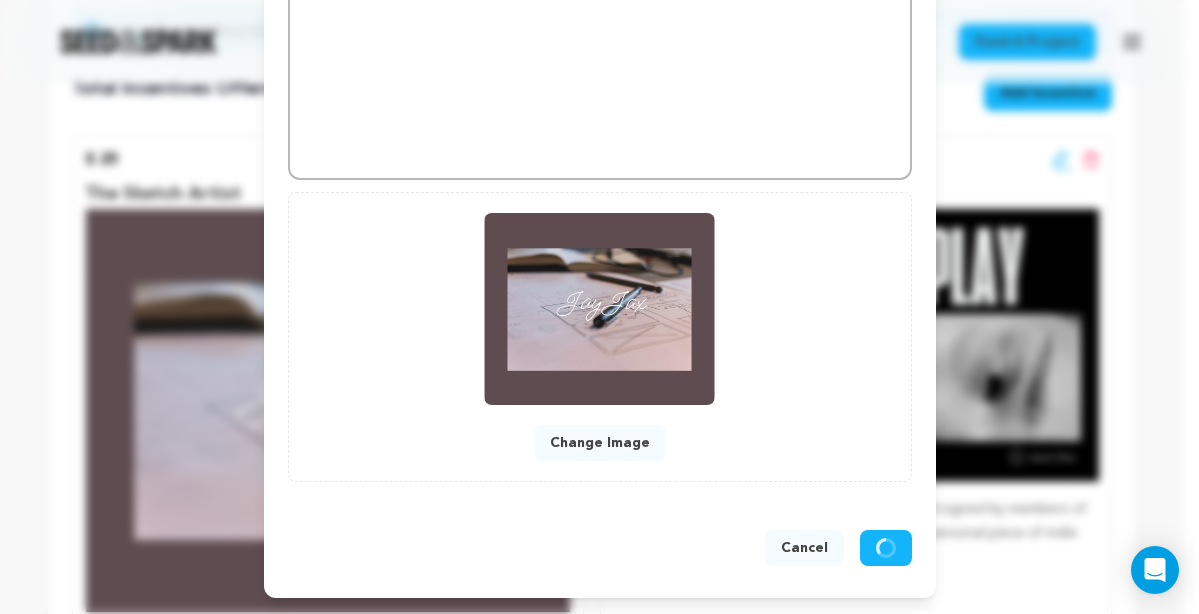 scroll, scrollTop: 621, scrollLeft: 0, axis: vertical 